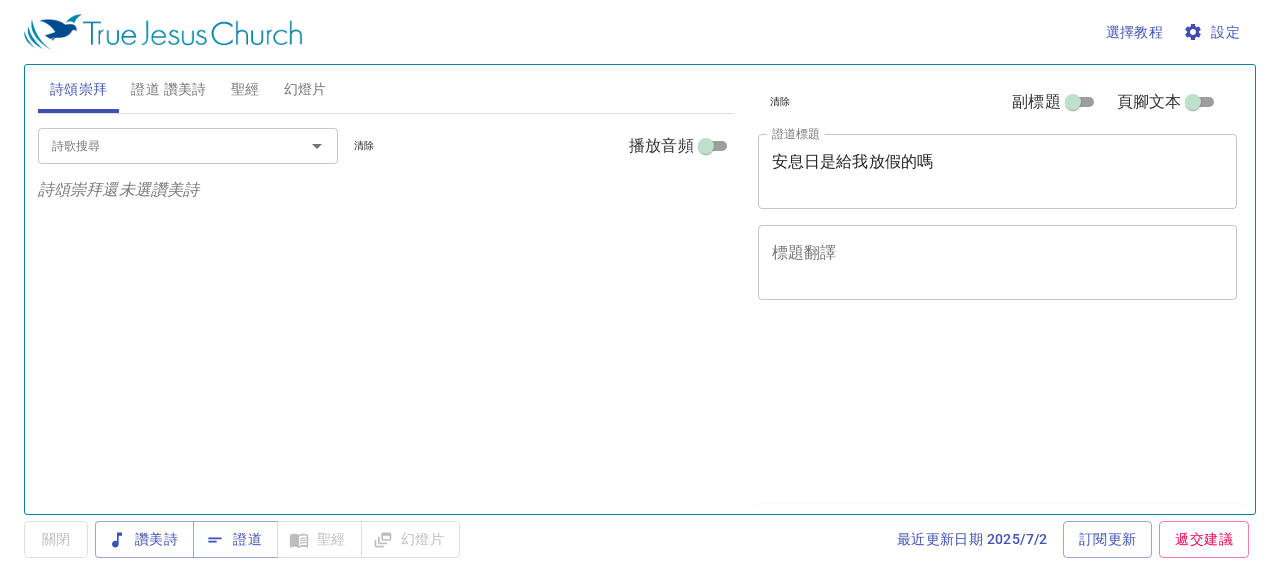 scroll, scrollTop: 0, scrollLeft: 0, axis: both 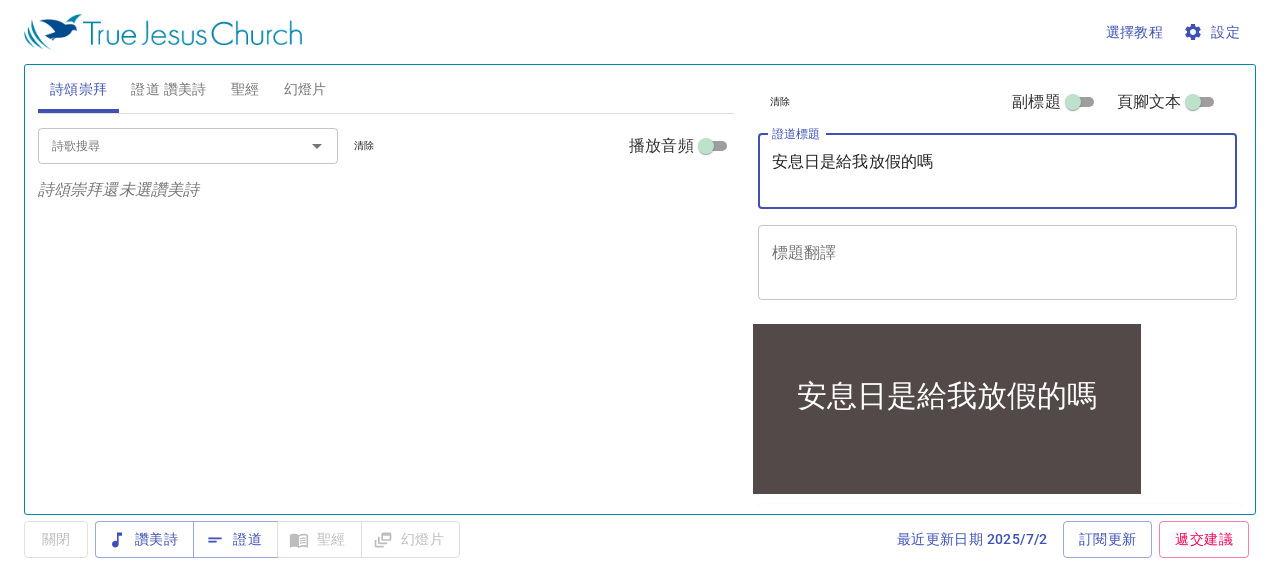 click on "安息日是給我放假的嗎" at bounding box center [998, 171] 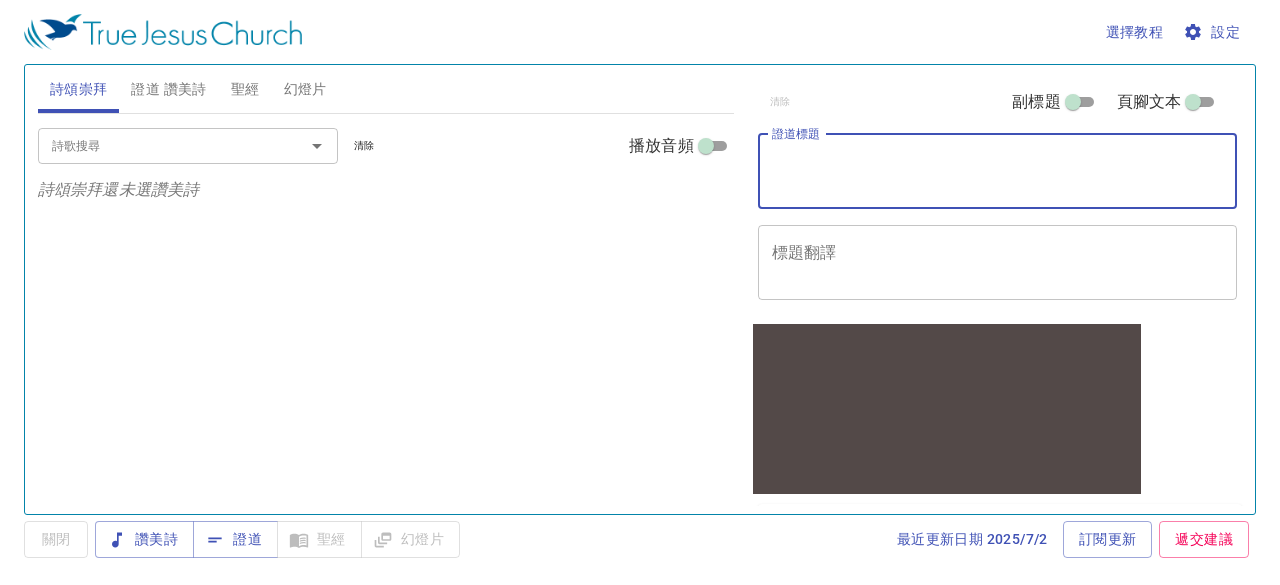 type 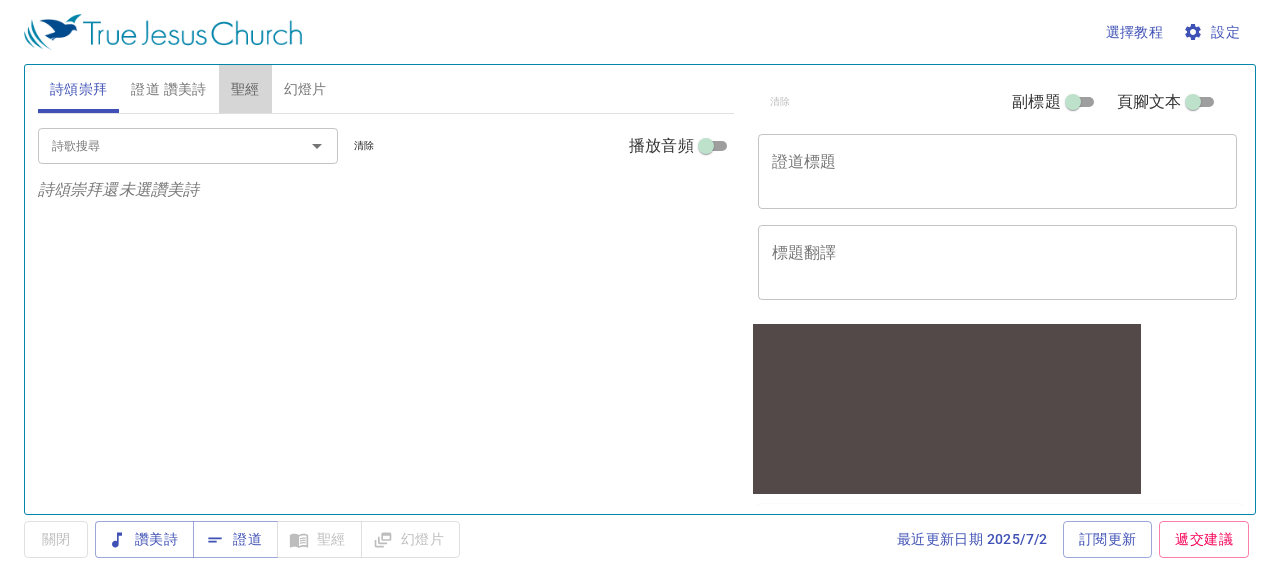 click on "聖經" at bounding box center (245, 89) 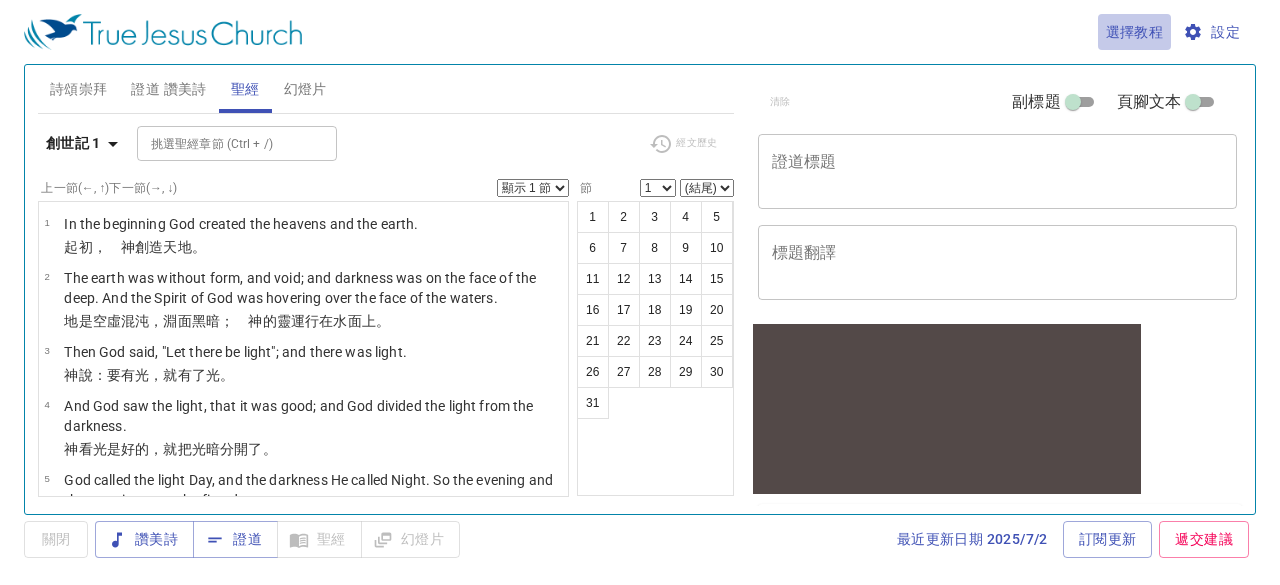 click on "選擇教程" at bounding box center (1135, 32) 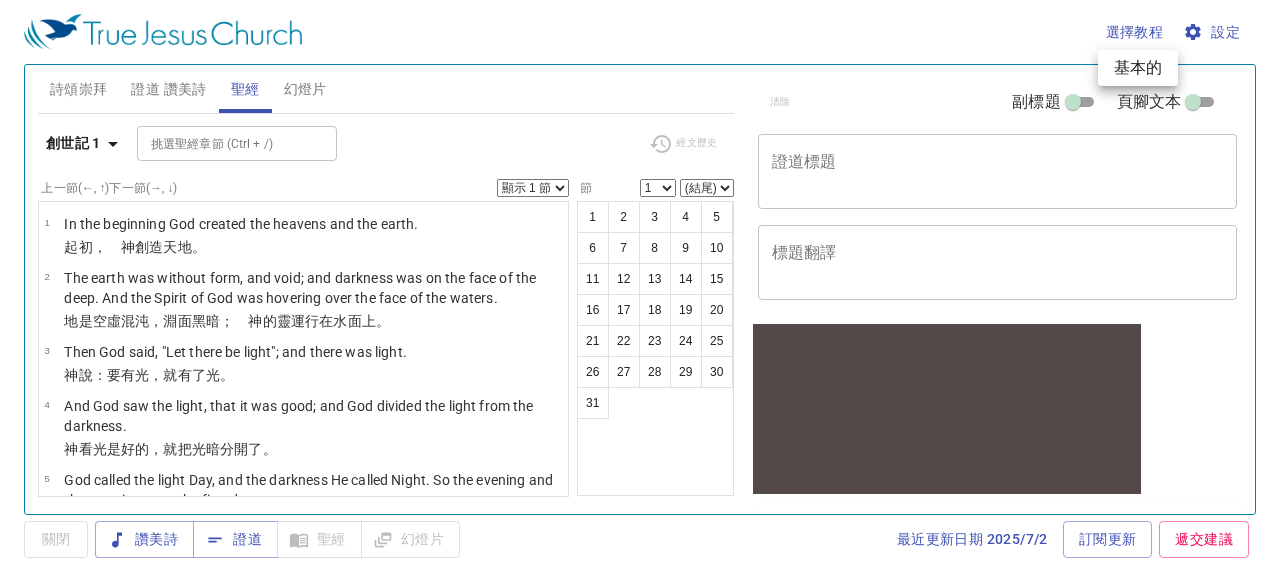 click at bounding box center [640, 292] 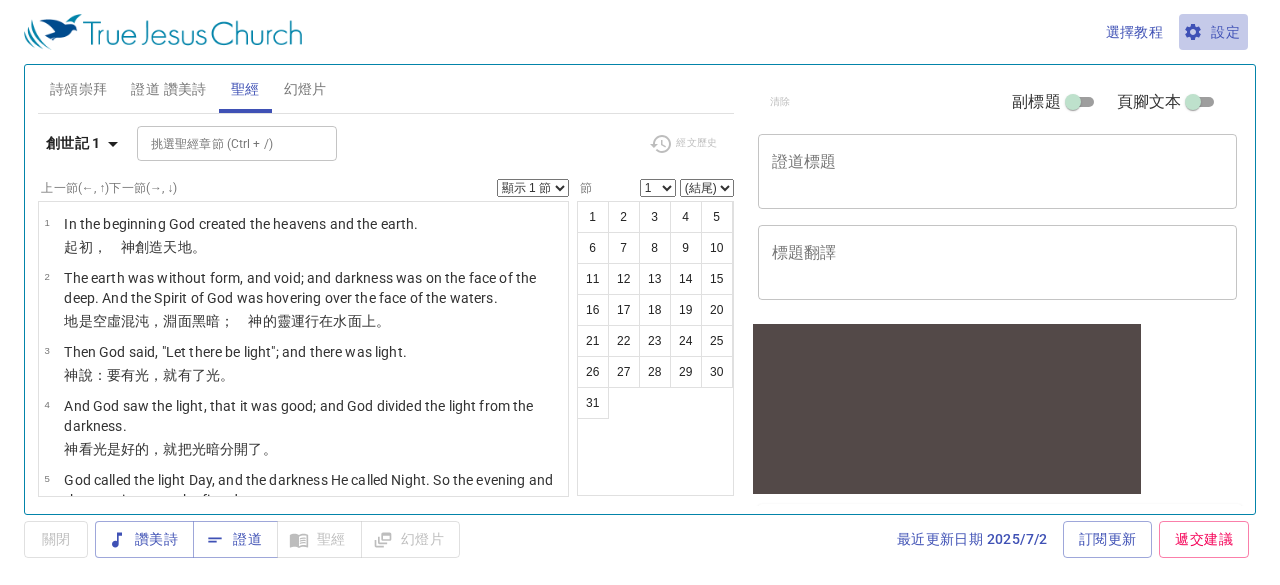 click on "設定" at bounding box center [1213, 32] 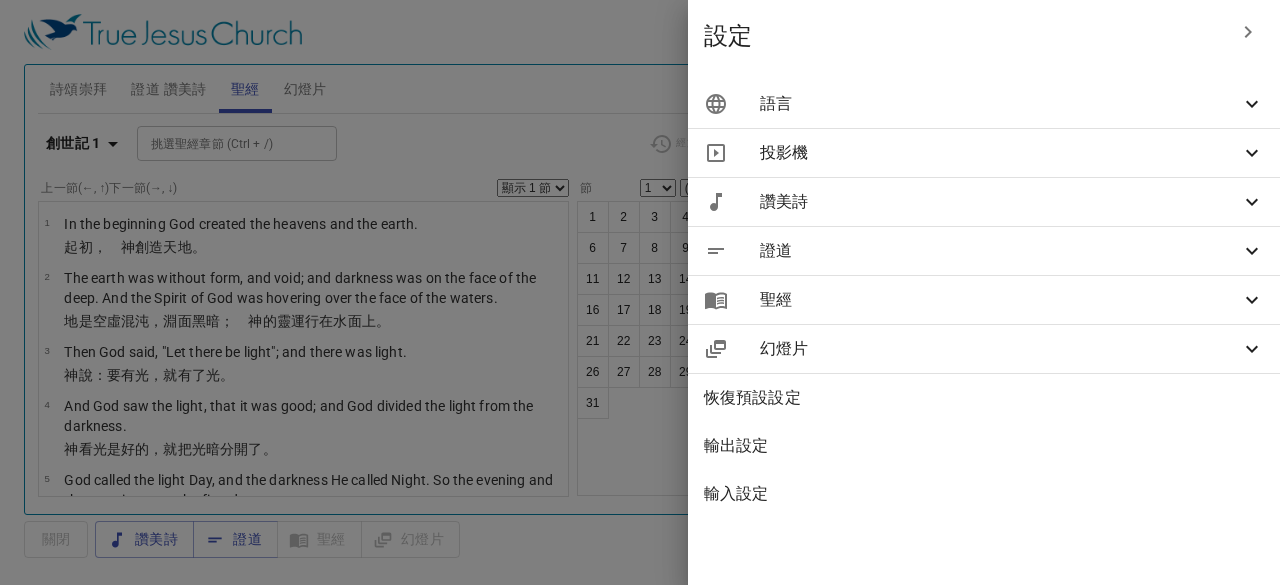 click on "語言" at bounding box center [1000, 104] 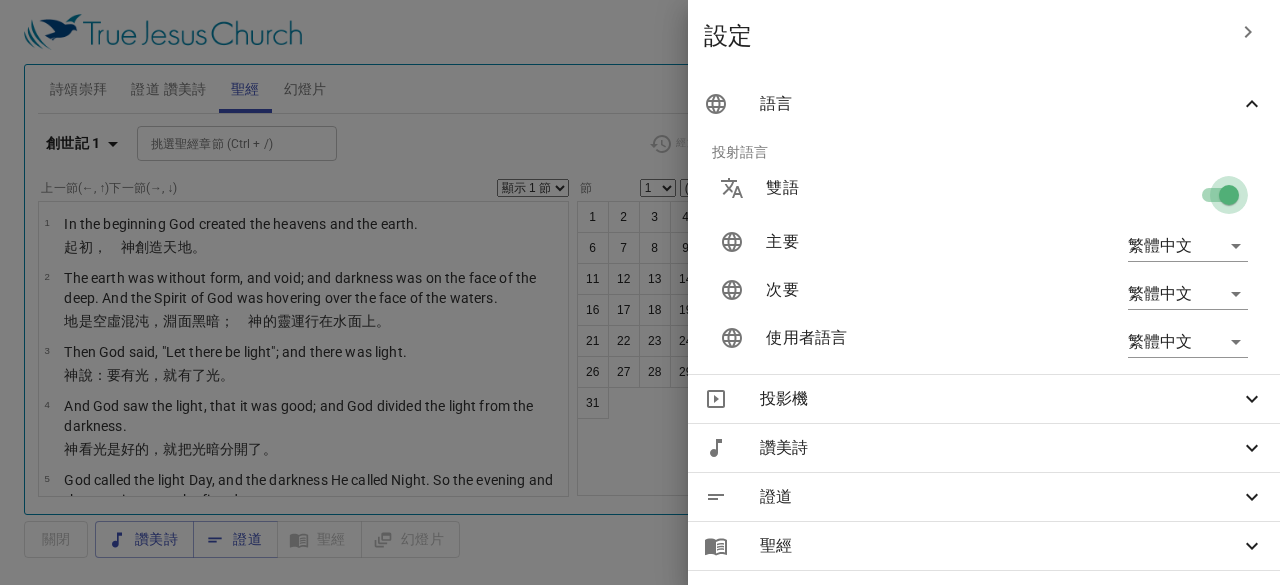 click at bounding box center [1229, 199] 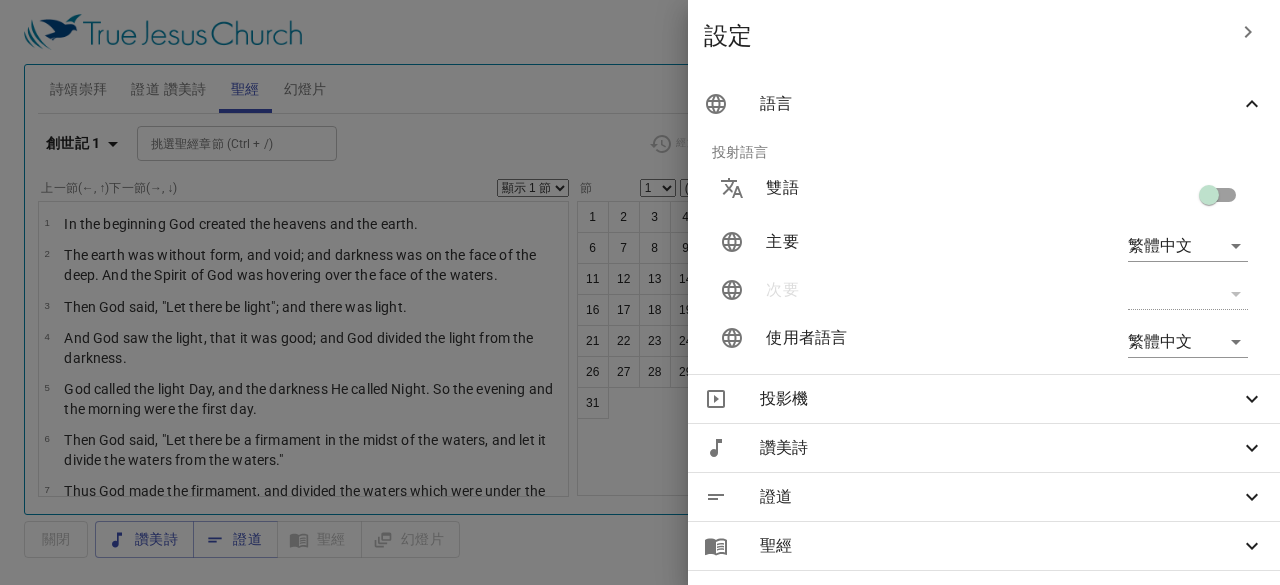 scroll, scrollTop: 202, scrollLeft: 0, axis: vertical 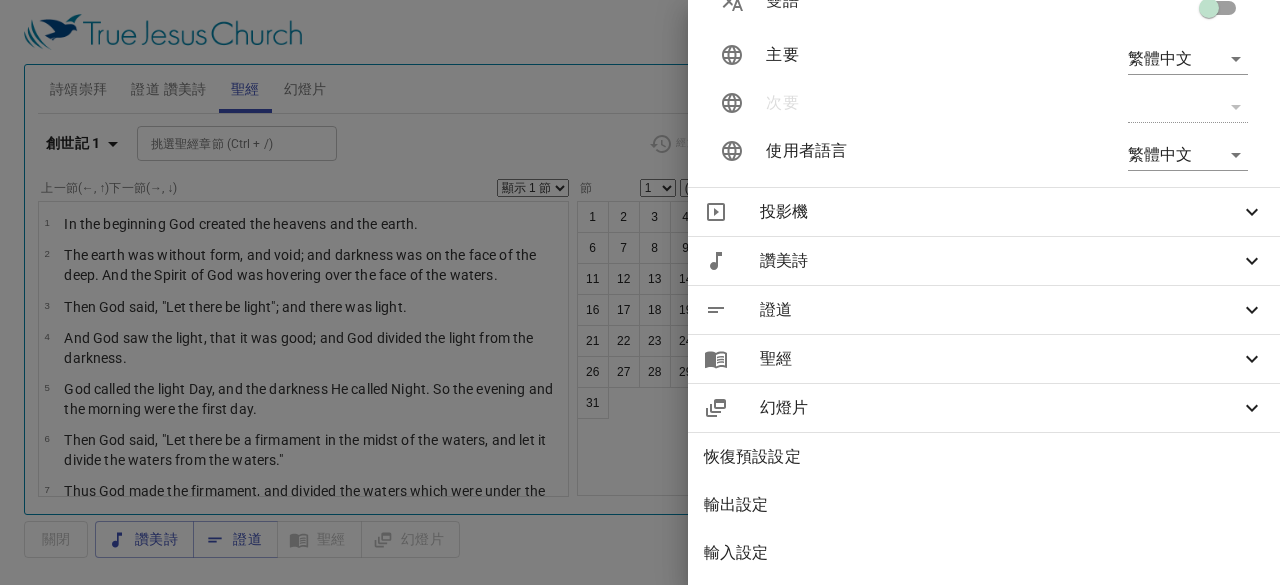 click at bounding box center (640, 292) 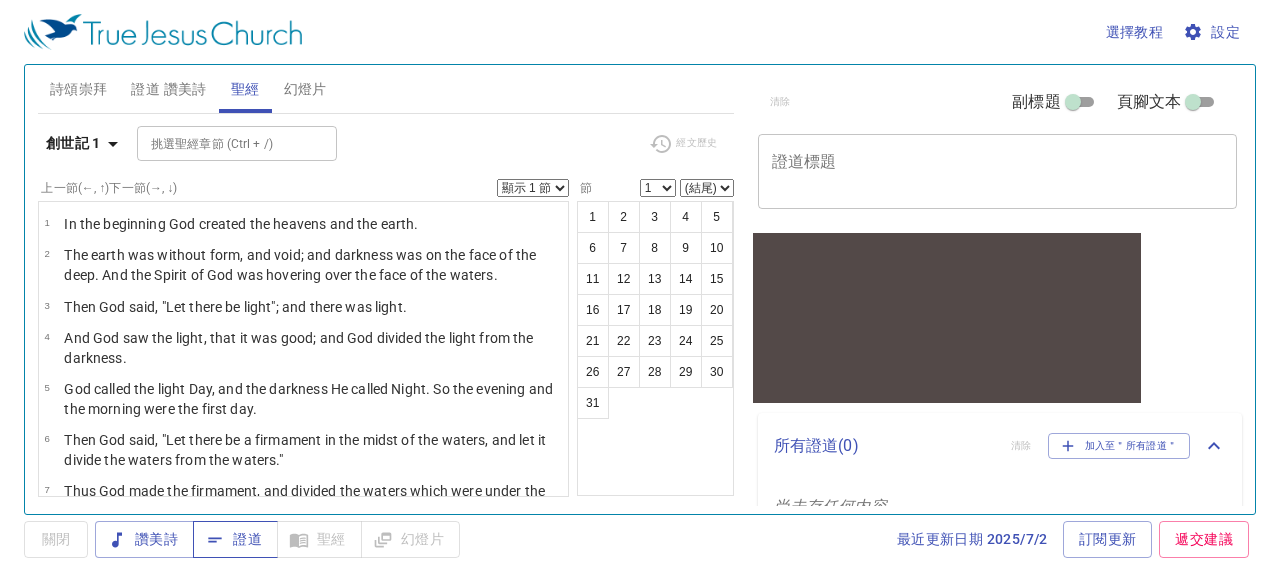 click on "證道" at bounding box center [235, 539] 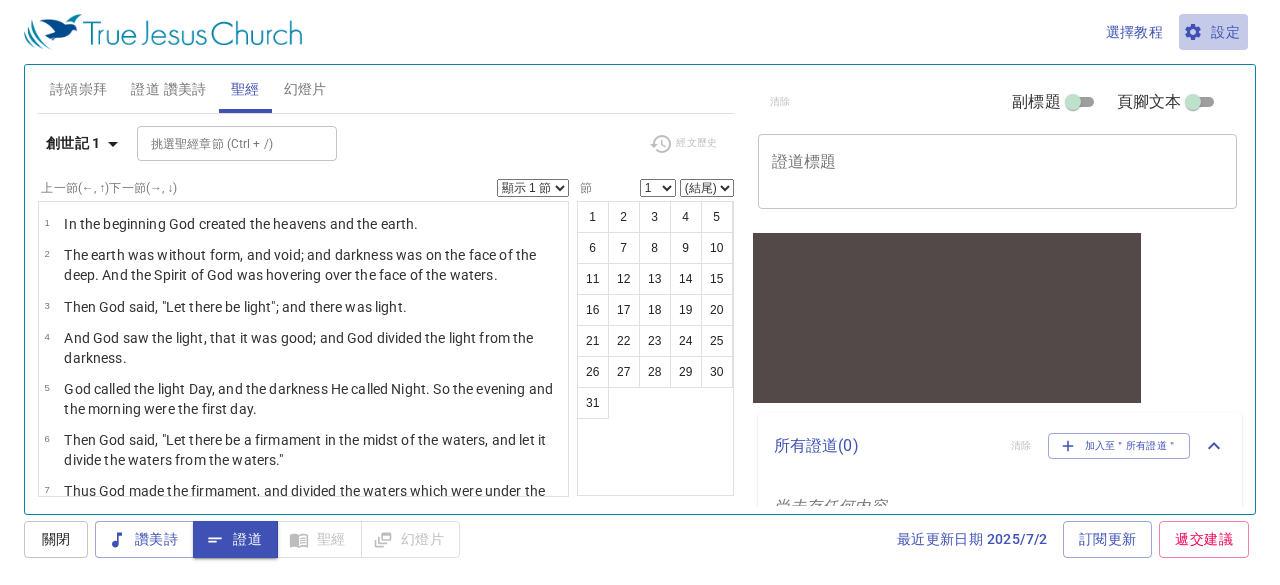 click on "設定" at bounding box center [1213, 32] 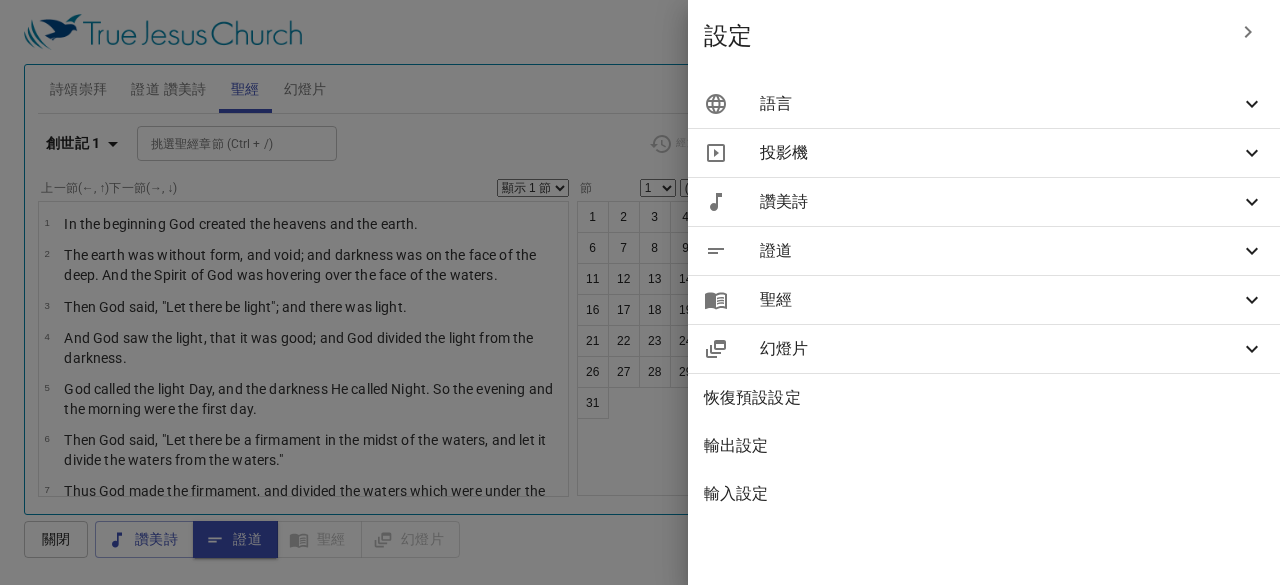 click on "語言" at bounding box center [1000, 104] 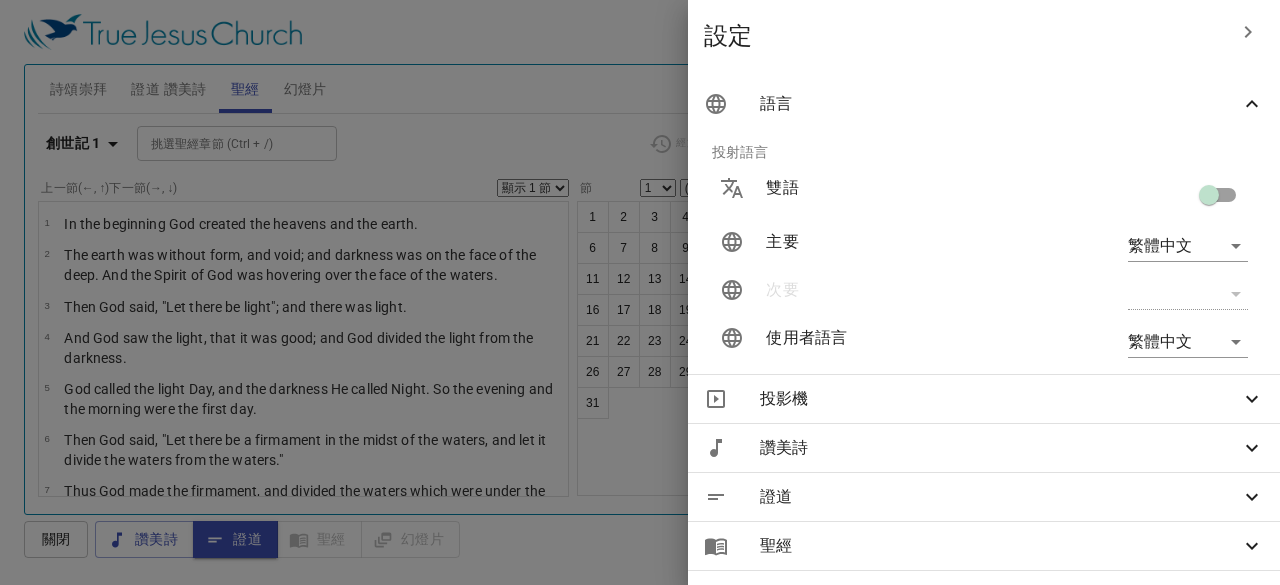 click at bounding box center [640, 292] 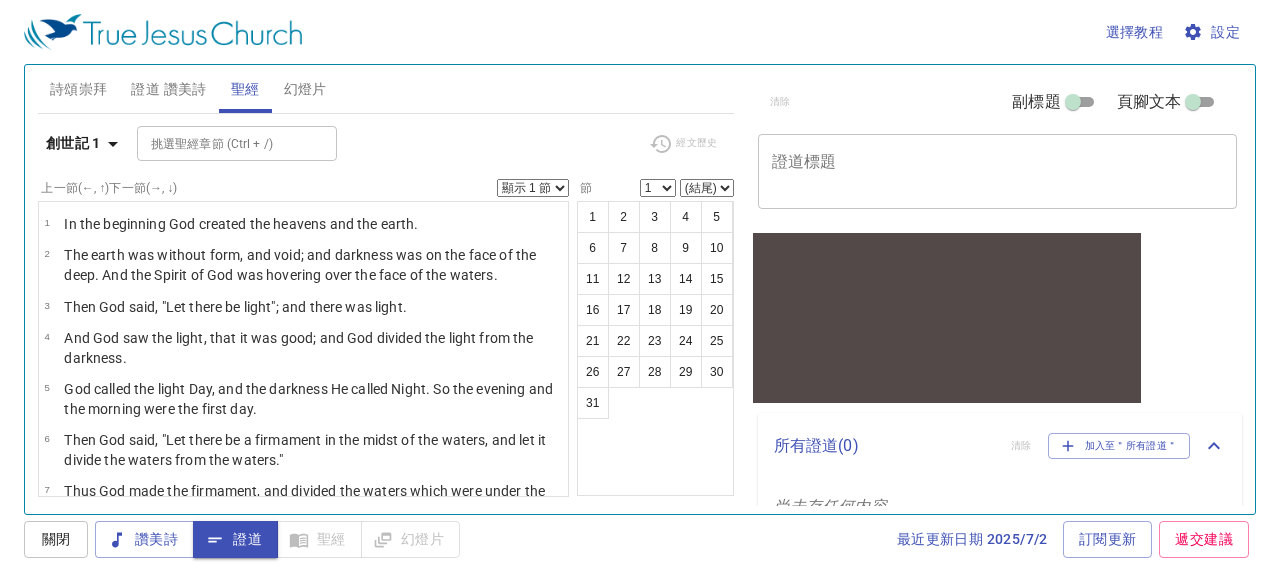 click on "In the beginning God created the heavens and the earth." at bounding box center (241, 224) 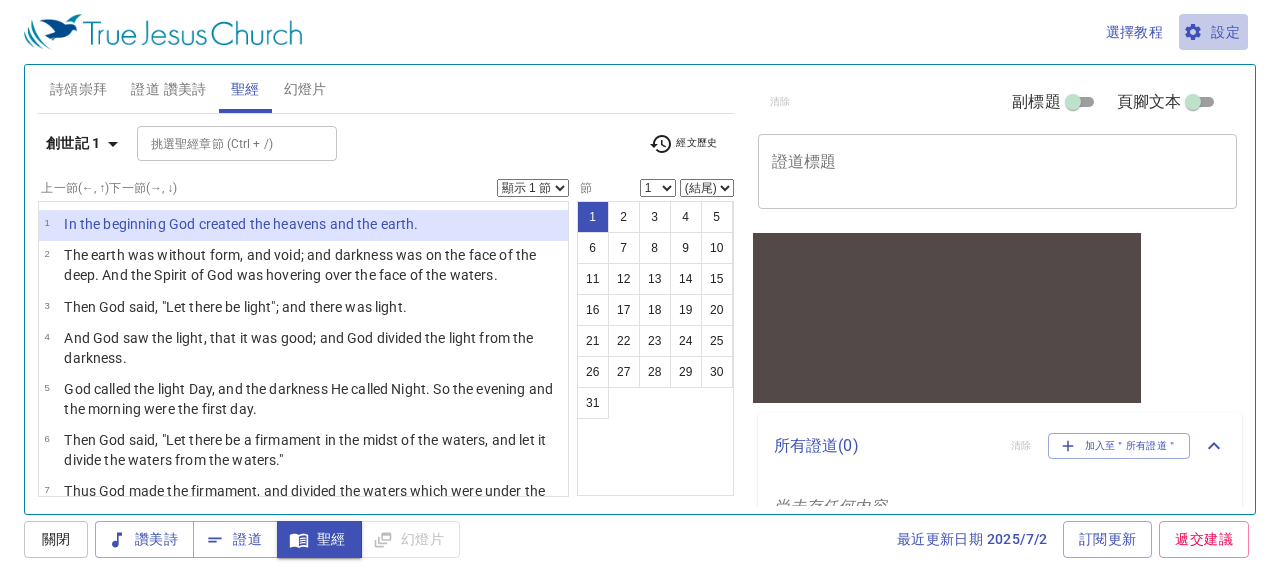 click on "設定" at bounding box center (1213, 32) 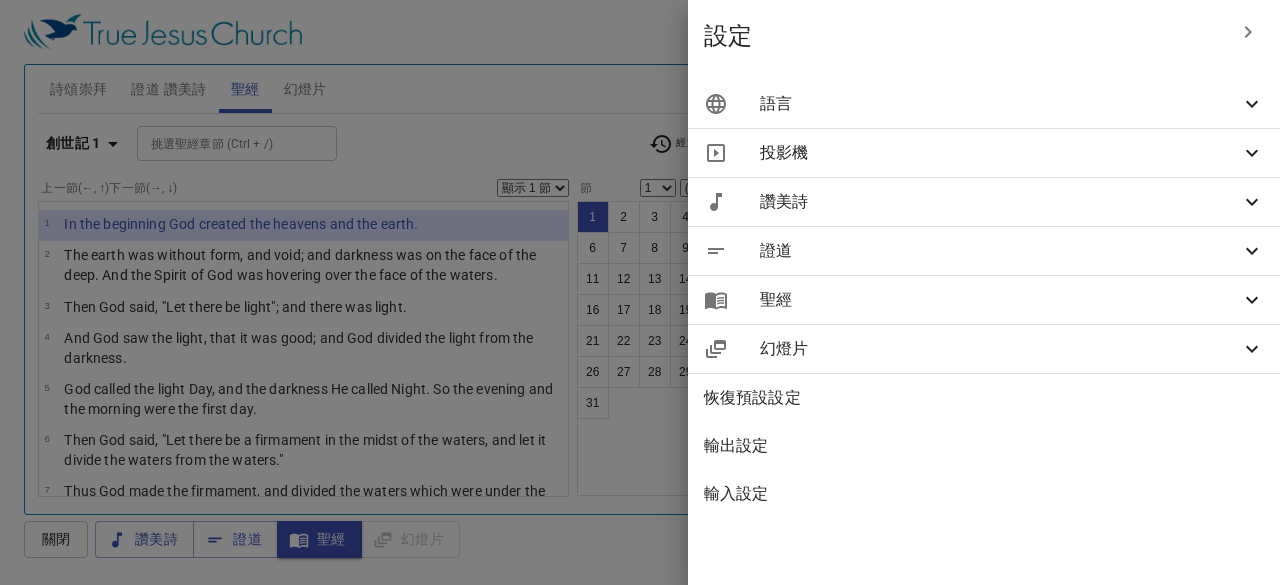 click on "語言" at bounding box center [1000, 104] 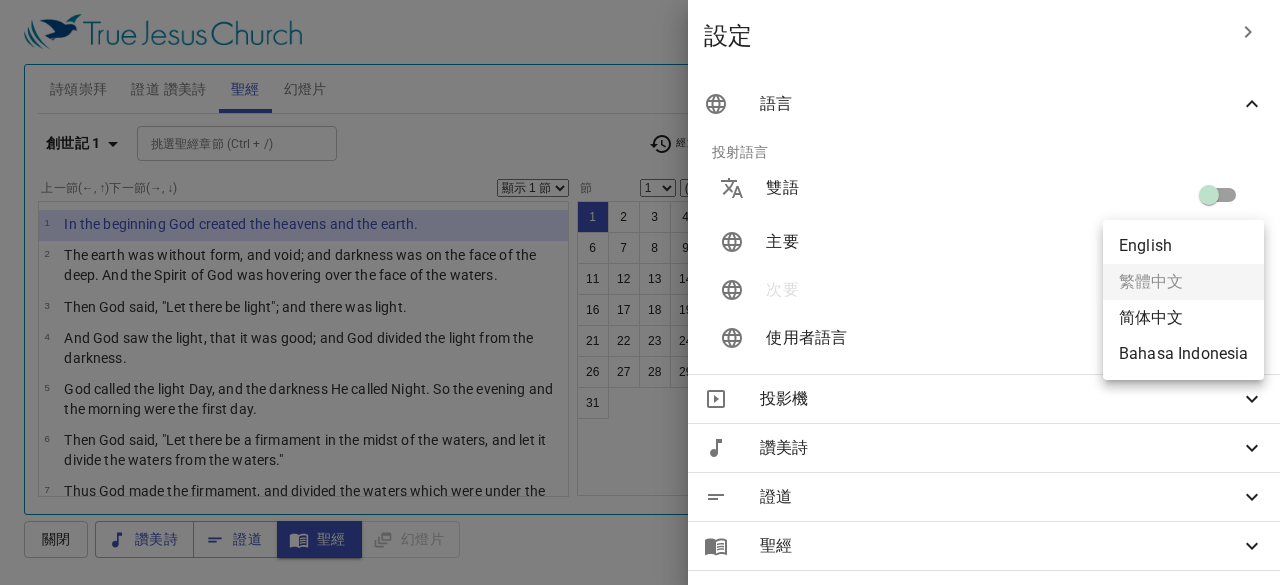 click on "選擇教程 設定 詩頌崇拜 證道 讚美詩 聖經 幻燈片 詩歌搜尋 詩歌搜尋   清除 播放音頻 詩頌崇拜還未選讚美詩 詩歌搜尋 詩歌搜尋   清除 播放音頻 證道還未選讚美詩 創世記 1 挑選聖經章節 (Ctrl + /) 挑選聖經章節 (Ctrl + /)   經文歷史   上一節  (←, ↑)     下一節  (→, ↓) 顯示 1 節 顯示 2 節 顯示 3 節 顯示 4 節 顯示 5 節 1 In the beginning God created the heavens and the earth. 2 The earth was without form, and void; and darkness was on the face of the deep. And the Spirit of God was hovering over the face of the waters. 3 Then God said, "Let there be light"; and there was light. 4 And God saw the light, that it was good; and God divided the light from the darkness. 5 God called the light Day, and the darkness He called Night. So the evening and the morning were the first day. 6 Then God said, "Let there be a firmament in the midst of the waters, and let it divide the waters from the waters." 7 8 9 10" at bounding box center (640, 292) 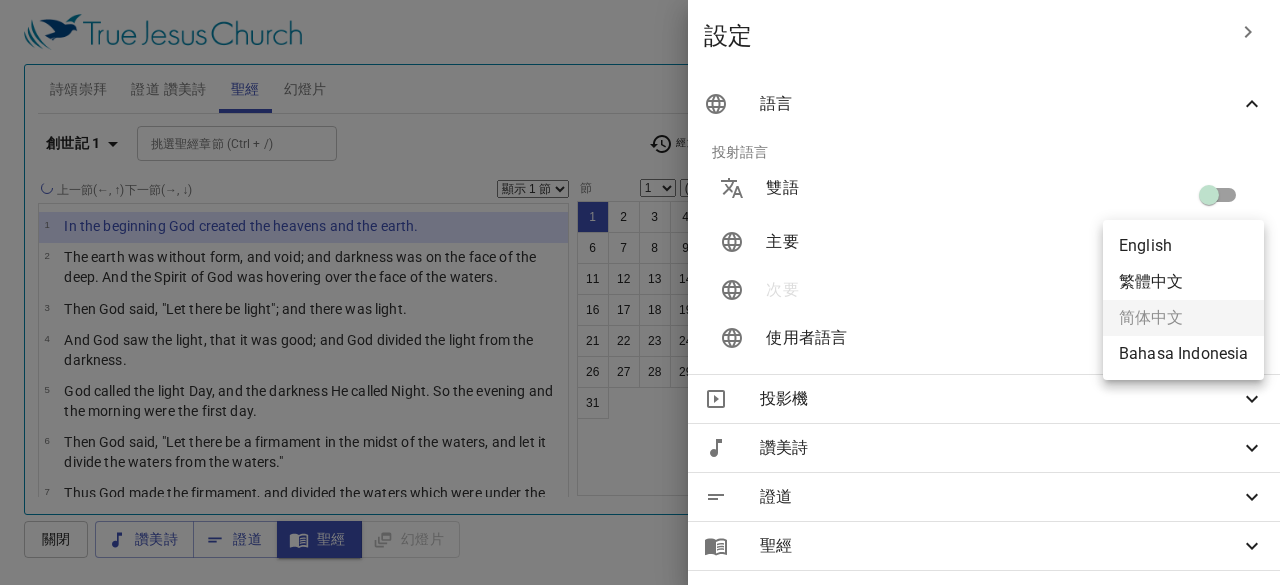 click on "選擇教程 設定 詩頌崇拜 證道 讚美詩 聖經 幻燈片 詩歌搜尋 詩歌搜尋   清除 播放音頻 詩頌崇拜還未選讚美詩 詩歌搜尋 詩歌搜尋   清除 播放音頻 證道還未選讚美詩 創世記 1 挑選聖經章節 (Ctrl + /) 挑選聖經章節 (Ctrl + /)   經文歷史   上一節  (←, ↑)     下一節  (→, ↓) 顯示 1 節 顯示 2 節 顯示 3 節 顯示 4 節 顯示 5 節 1 In the beginning God created the heavens and the earth. 2 The earth was without form, and void; and darkness was on the face of the deep. And the Spirit of God was hovering over the face of the waters. 3 Then God said, "Let there be light"; and there was light. 4 And God saw the light, that it was good; and God divided the light from the darkness. 5 God called the light Day, and the darkness He called Night. So the evening and the morning were the first day. 6 Then God said, "Let there be a firmament in the midst of the waters, and let it divide the waters from the waters." 7 8 9 10" at bounding box center (640, 292) 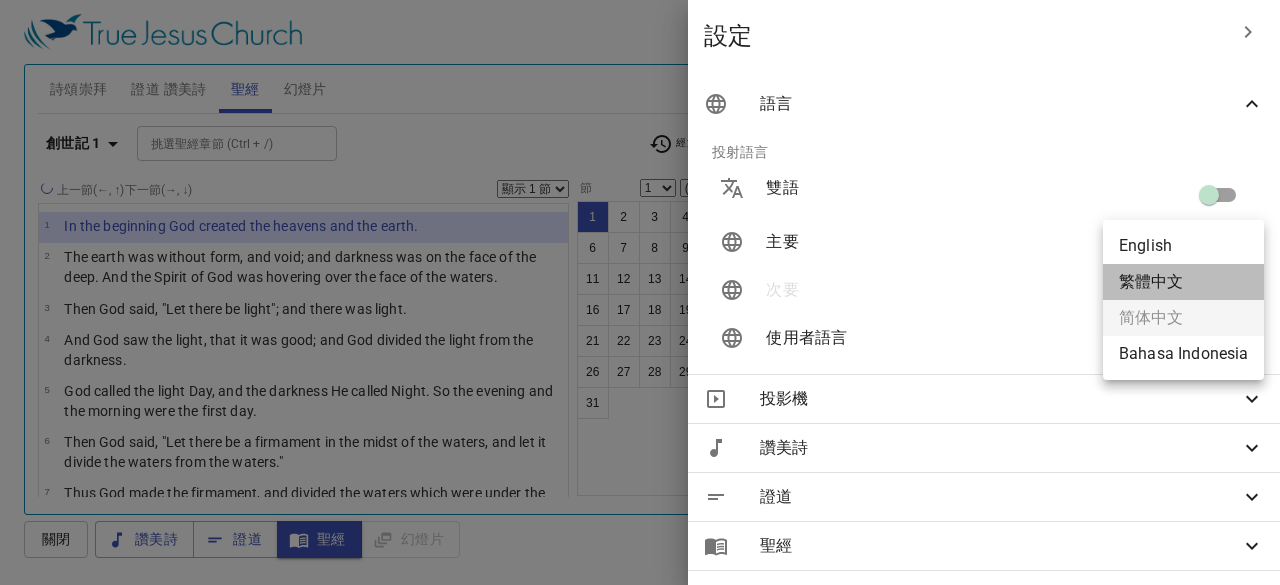click on "繁體中文" at bounding box center [1183, 282] 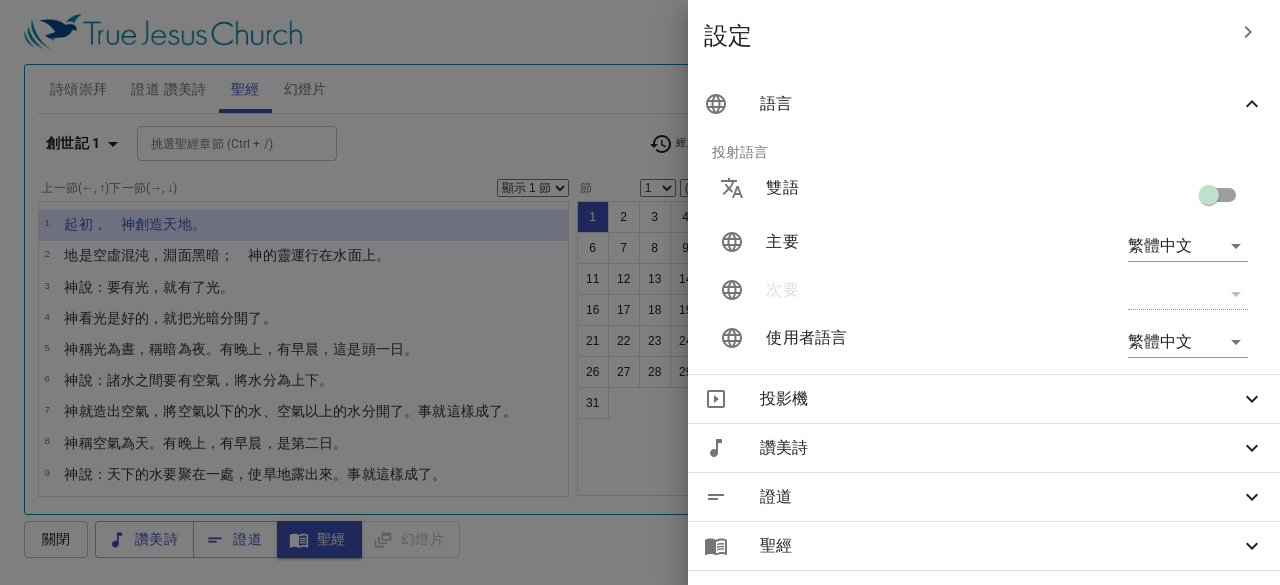 click at bounding box center (640, 292) 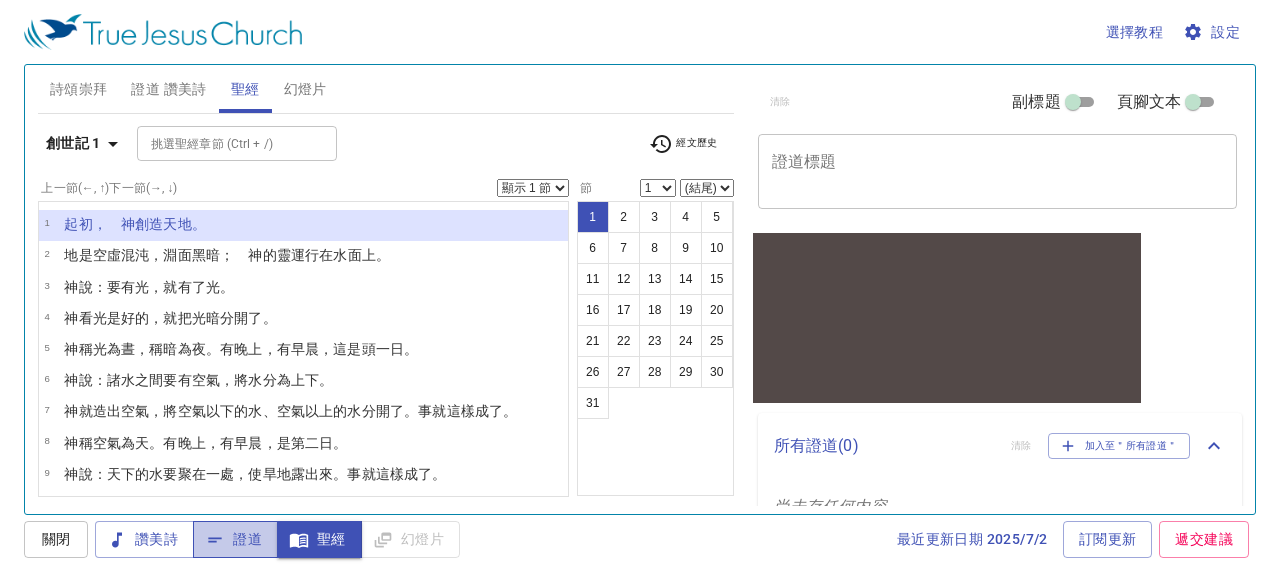 click on "證道" at bounding box center [235, 539] 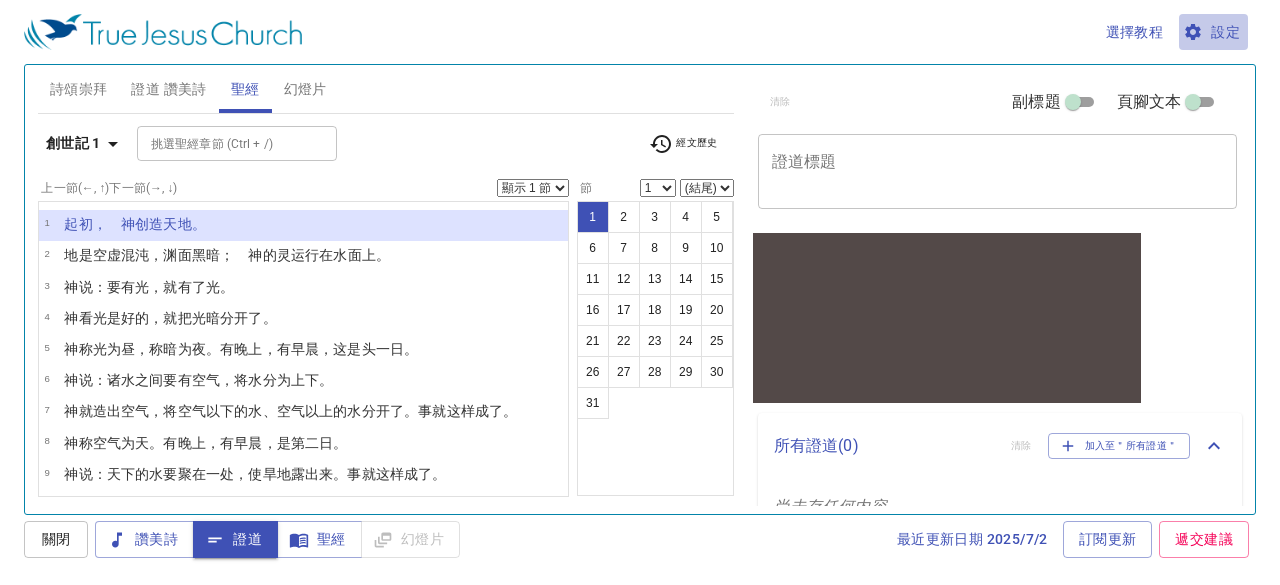 click 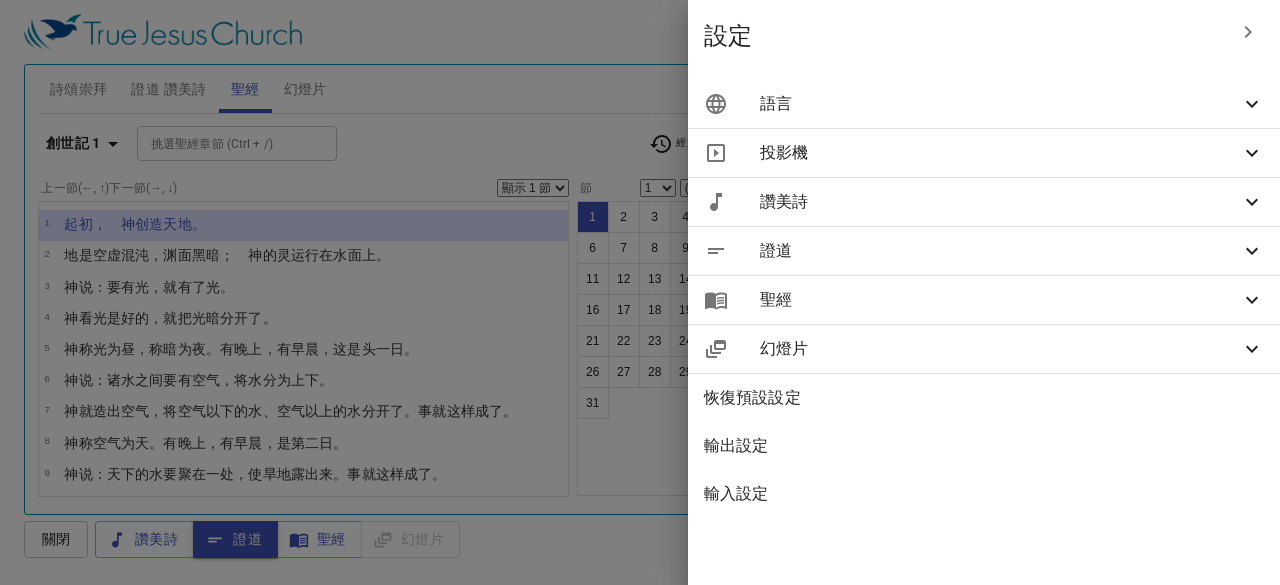click on "語言" at bounding box center (1000, 104) 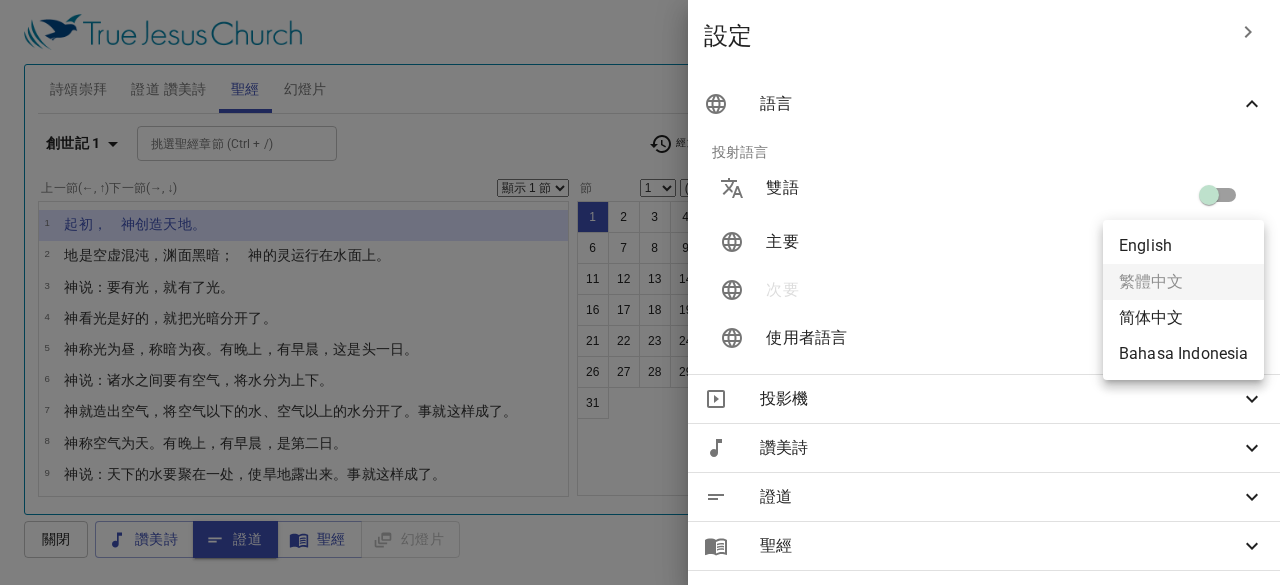 click on "選擇教程 設定 詩頌崇拜 證道 讚美詩 聖經 幻燈片 詩歌搜尋 詩歌搜尋   清除 播放音頻 詩頌崇拜還未選讚美詩 詩歌搜尋 詩歌搜尋   清除 播放音頻 證道還未選讚美詩 創世記 1 挑選聖經章節 (Ctrl + /) 挑選聖經章節 (Ctrl + /)   經文歷史   上一節  (←, ↑)     下一節  (→, ↓) 顯示 1 節 顯示 2 節 顯示 3 節 顯示 4 節 顯示 5 節 1 ﻿起初 ，　神 创造 天 地 。 2 地 是 空虚 混沌 ，渊 面 黑暗 ；　神 的灵 运行 在水 面 上 。 3 神 说 ：要有 光 ，就有了光 。 4 神 看 光 是好的 ，就把光 暗 分开了 。 5 神 称 光 为昼 ，称 暗 为夜 。有晚上 ，有早晨 ，这是头一 日 。 6 神 说 ：诸水 之间 要有空气 ，将水 分 为上下。 7 神 就造出 空气 ，将空气 以下 的水 、空气 以上 的水 分开了 。事就这样成了 。 8 神 称 空气 为天 。有晚上 ，有早晨 ，是第二 日 。 9 神 说 ：天 下的水 一" at bounding box center (640, 292) 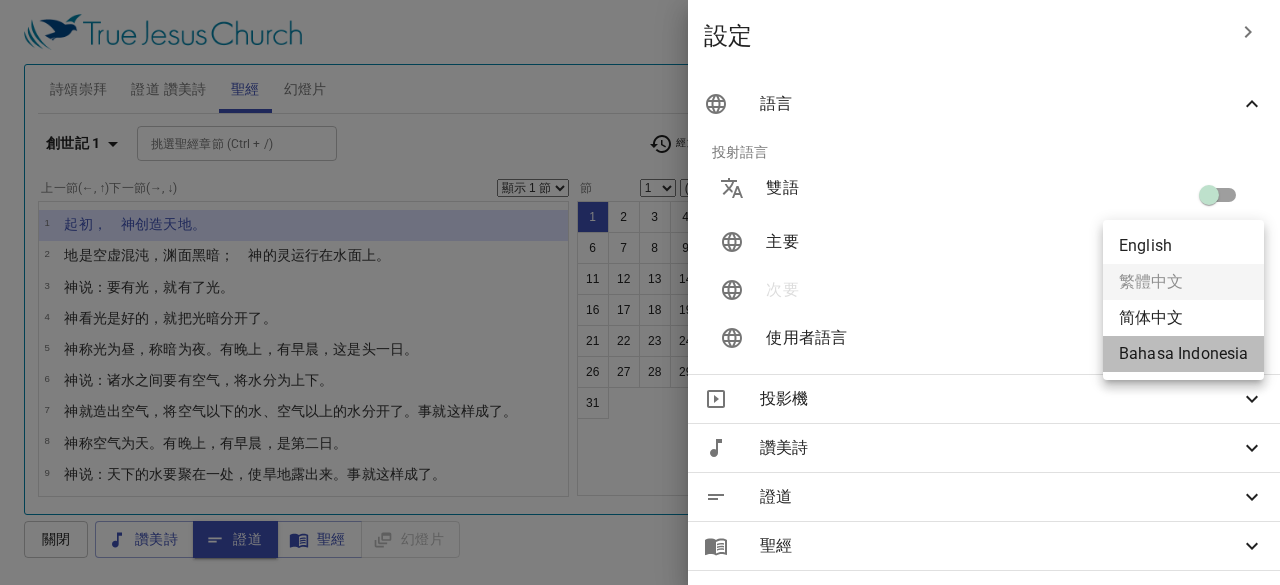 click on "Bahasa Indonesia" at bounding box center [1183, 354] 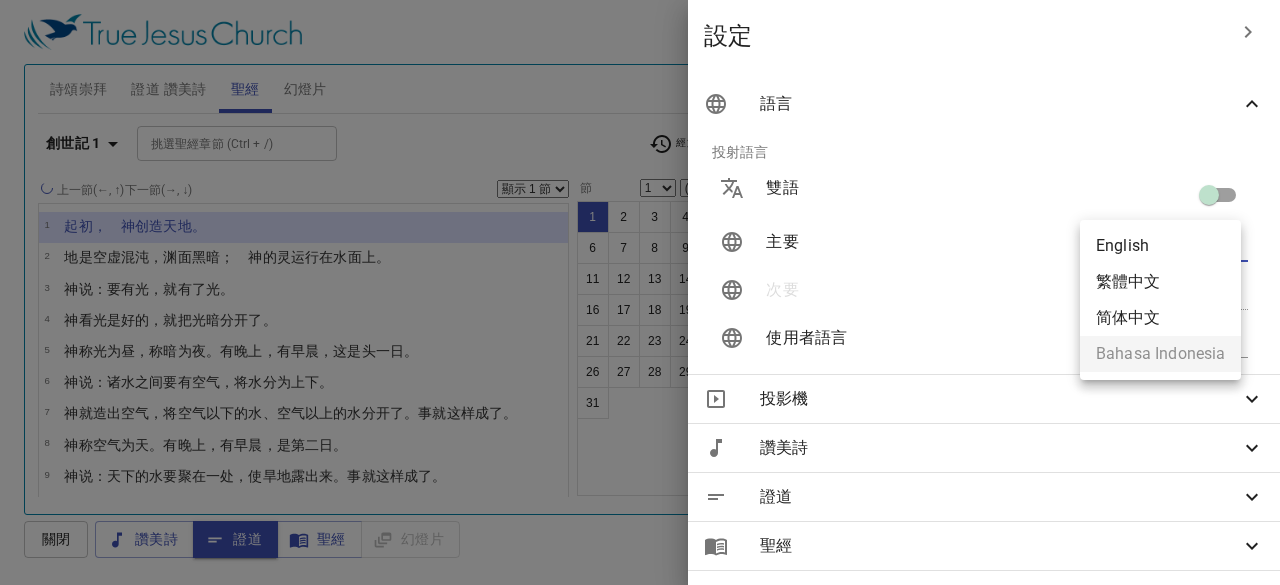 click on "選擇教程 設定 詩頌崇拜 證道 讚美詩 聖經 幻燈片 詩歌搜尋 詩歌搜尋   清除 播放音頻 詩頌崇拜還未選讚美詩 詩歌搜尋 詩歌搜尋   清除 播放音頻 證道還未選讚美詩 創世記 1 挑選聖經章節 (Ctrl + /) 挑選聖經章節 (Ctrl + /)   經文歷史   上一節  (←, ↑)     下一節  (→, ↓) 顯示 1 節 顯示 2 節 顯示 3 節 顯示 4 節 顯示 5 節 1 ﻿起初 ，　神 创造 天 地 。 2 地 是 空虚 混沌 ，渊 面 黑暗 ；　神 的灵 运行 在水 面 上 。 3 神 说 ：要有 光 ，就有了光 。 4 神 看 光 是好的 ，就把光 暗 分开了 。 5 神 称 光 为昼 ，称 暗 为夜 。有晚上 ，有早晨 ，这是头一 日 。 6 神 说 ：诸水 之间 要有空气 ，将水 分 为上下。 7 神 就造出 空气 ，将空气 以下 的水 、空气 以上 的水 分开了 。事就这样成了 。 8 神 称 空气 为天 。有晚上 ，有早晨 ，是第二 日 。 9 神 说 ：天 下的水 一" at bounding box center [640, 292] 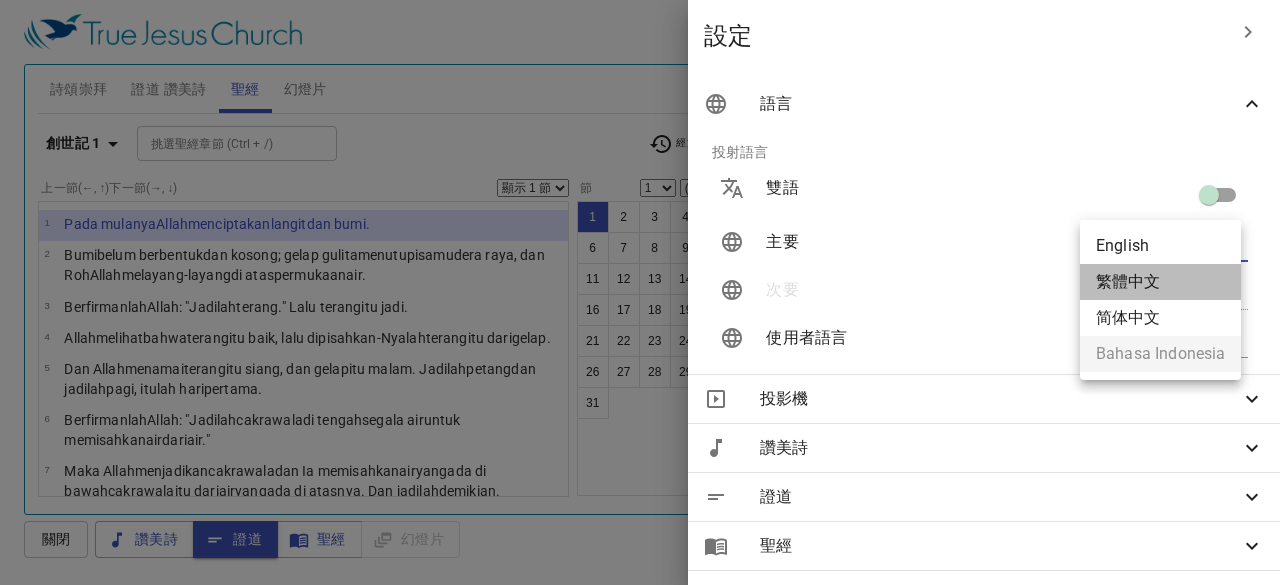 click on "繁體中文" at bounding box center (1160, 282) 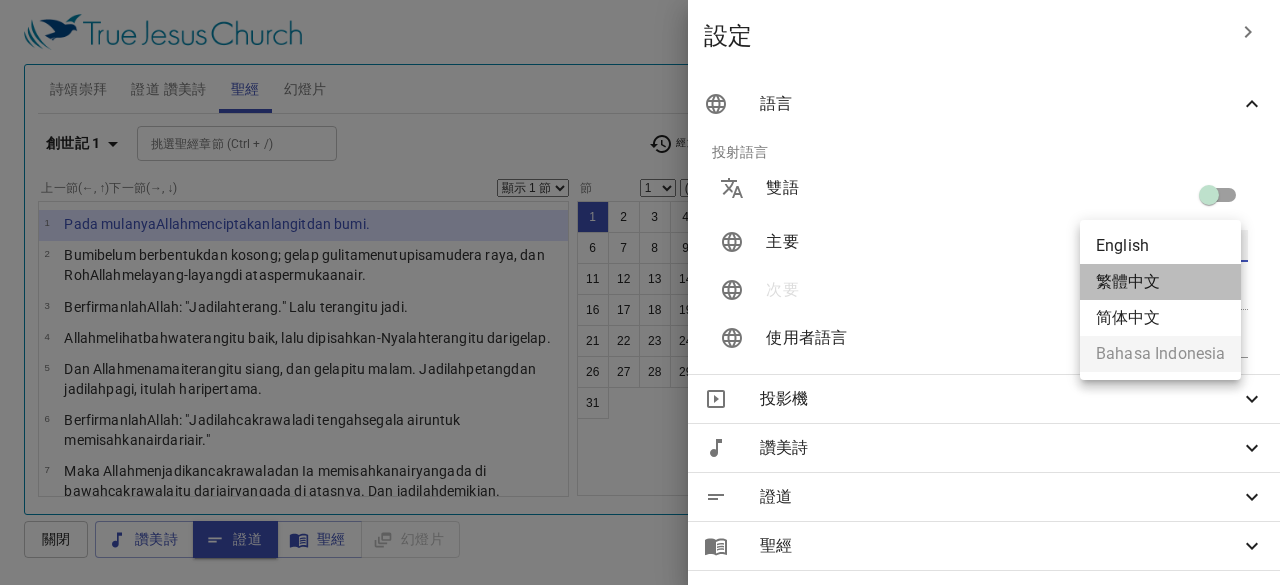 type on "zh" 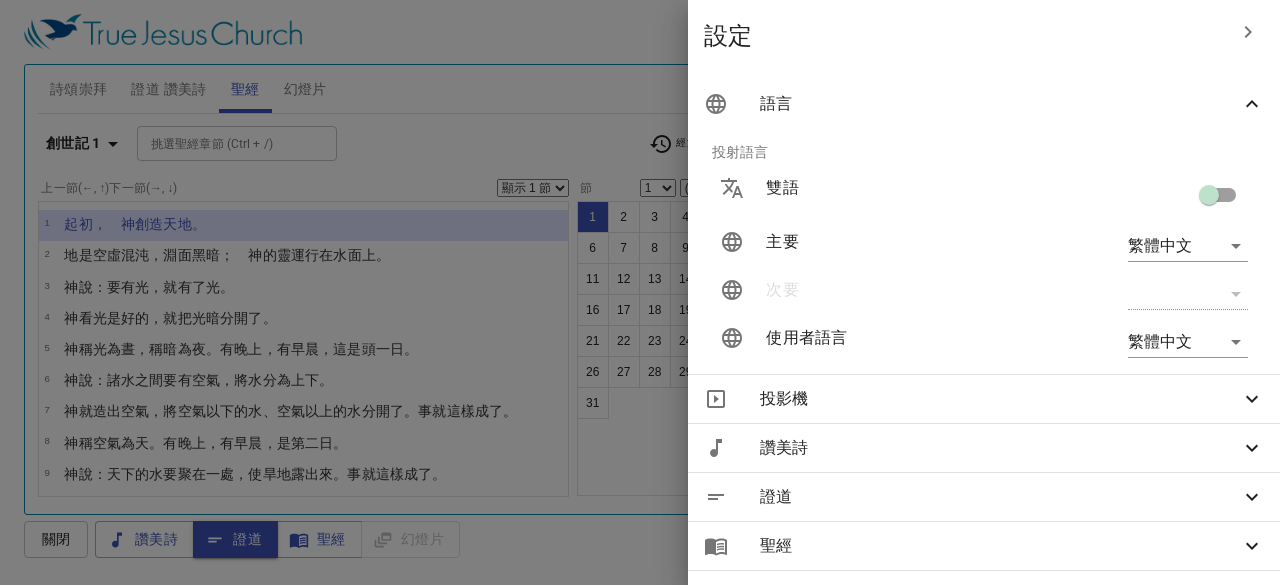 click at bounding box center [640, 292] 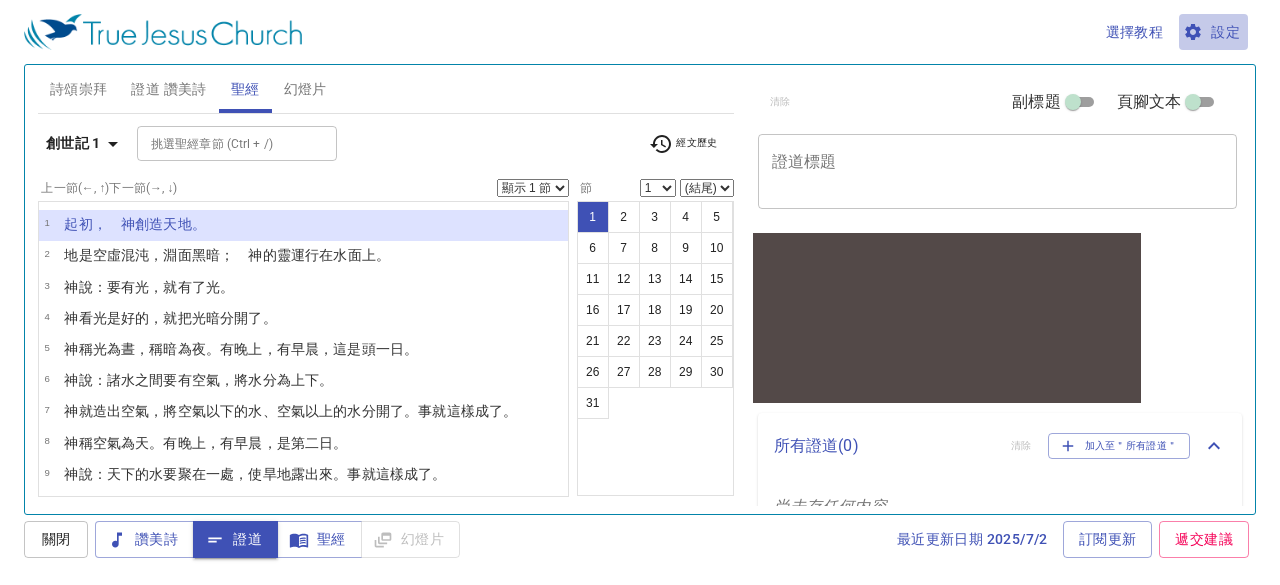 click on "設定" at bounding box center (1213, 32) 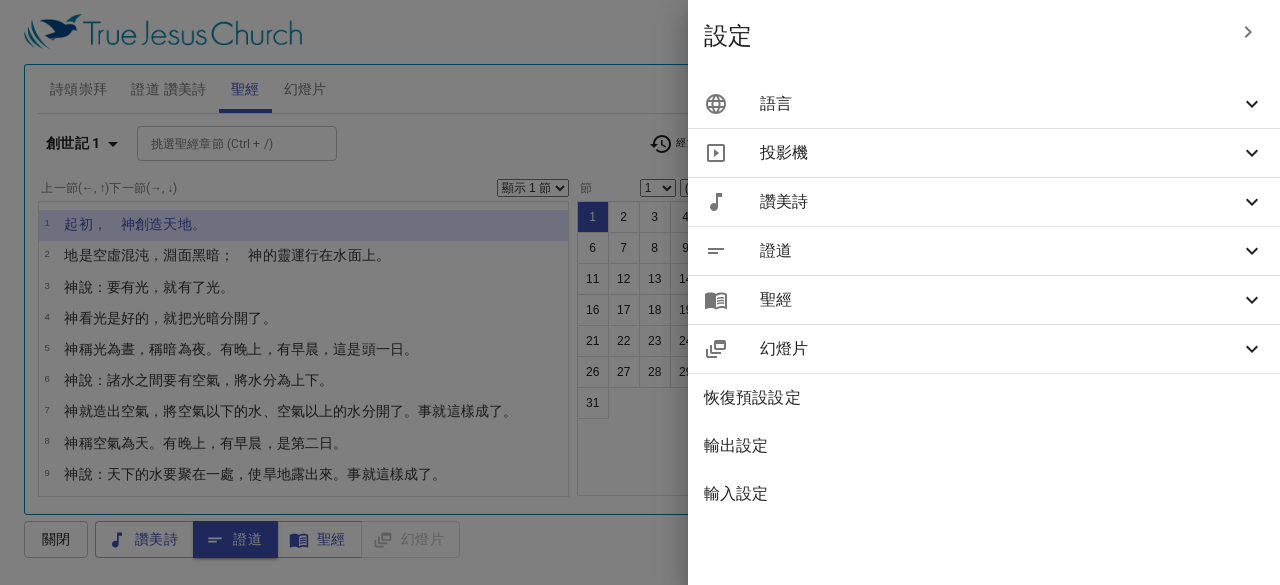 click on "幻燈片" at bounding box center (984, 349) 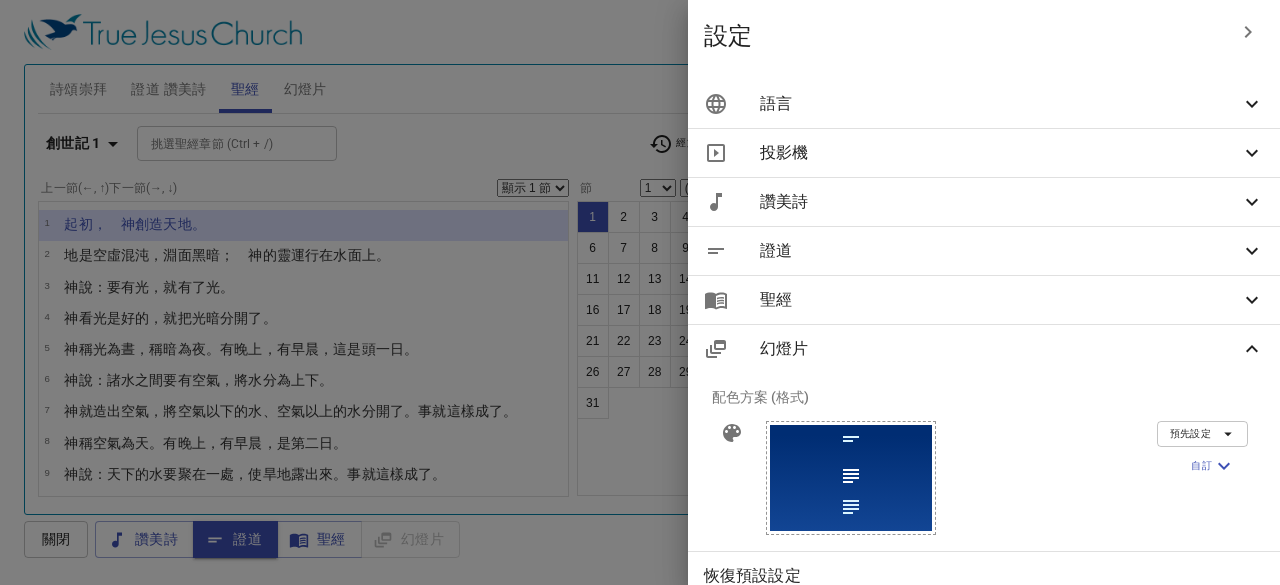 click on "幻燈片" at bounding box center [984, 349] 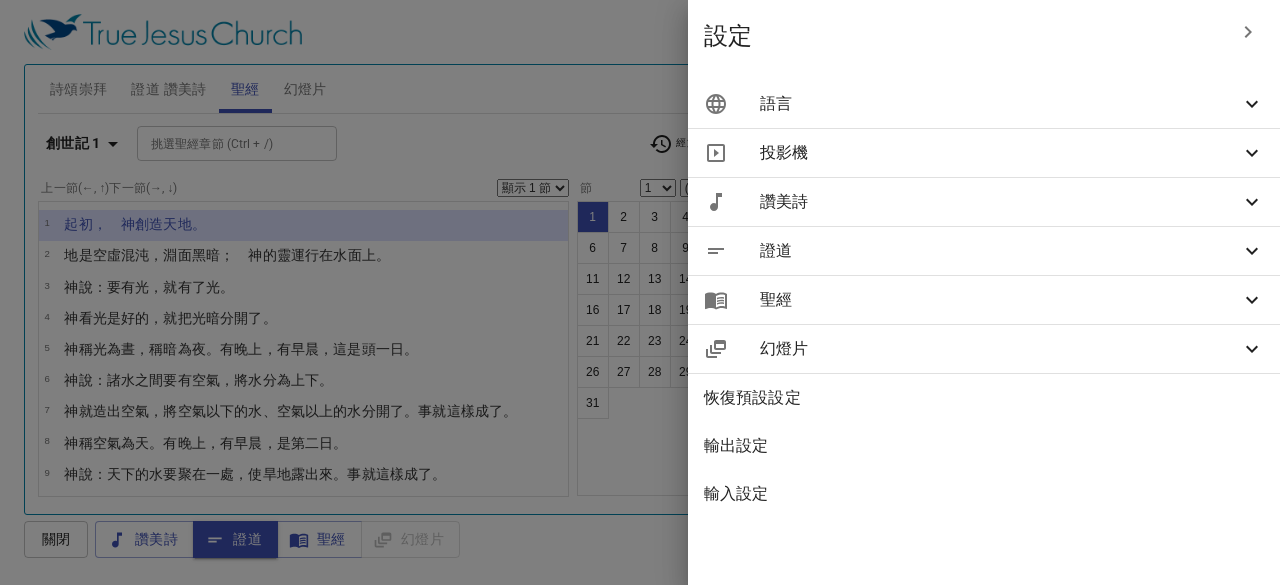 click on "幻燈片" at bounding box center (984, 349) 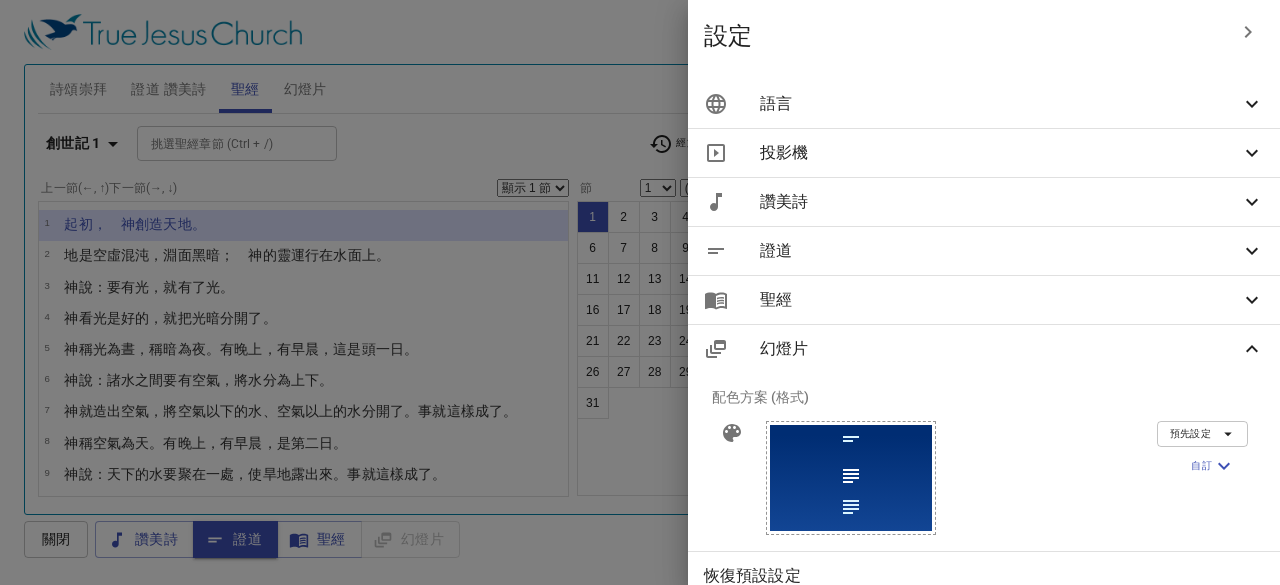 scroll, scrollTop: 133, scrollLeft: 0, axis: vertical 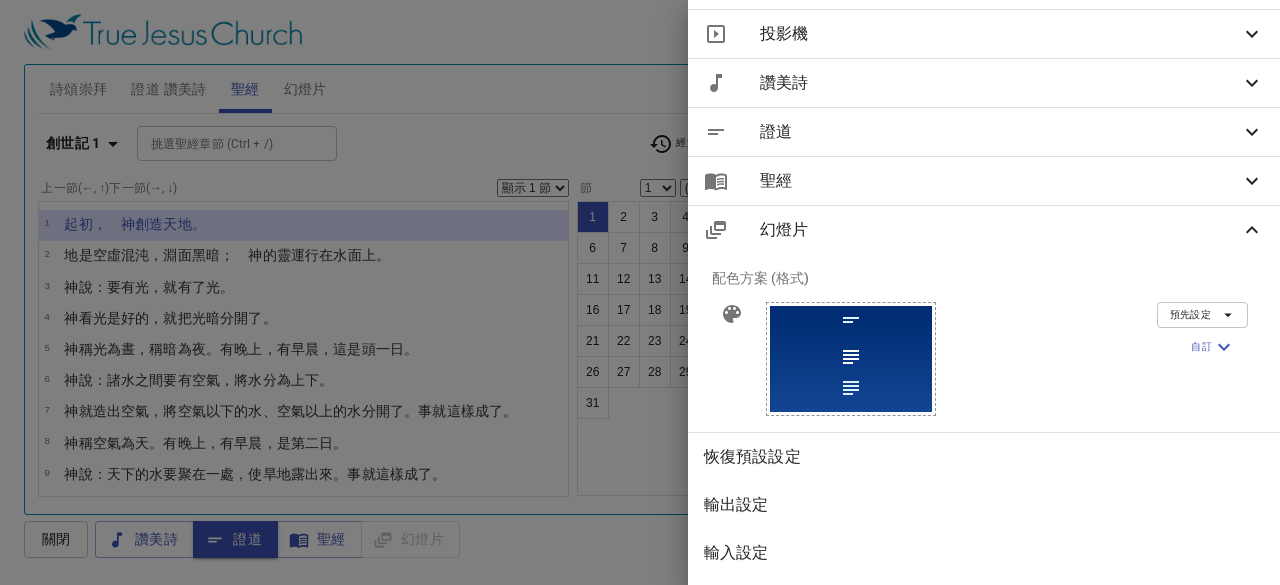 click at bounding box center [851, 323] 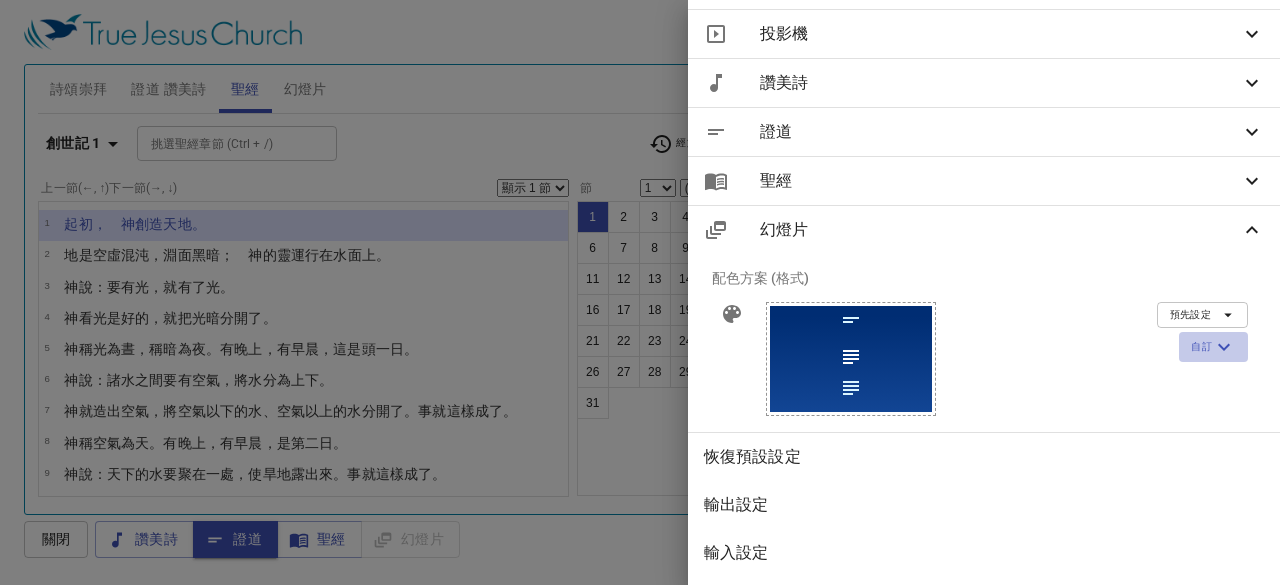 click 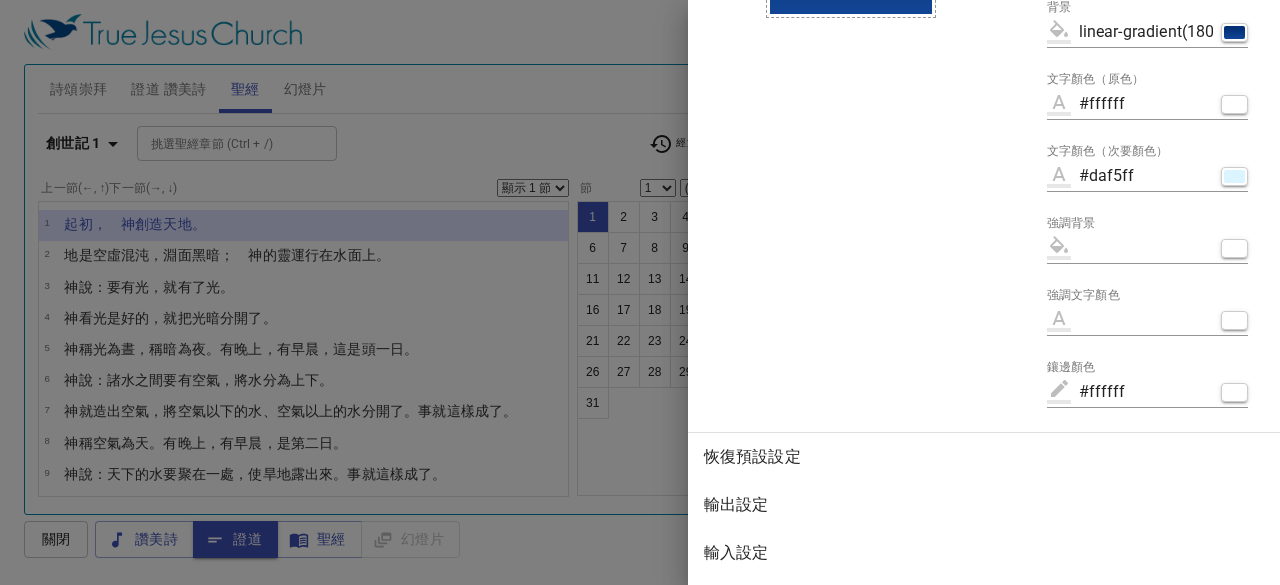 click on "#ffffff" at bounding box center (1147, 392) 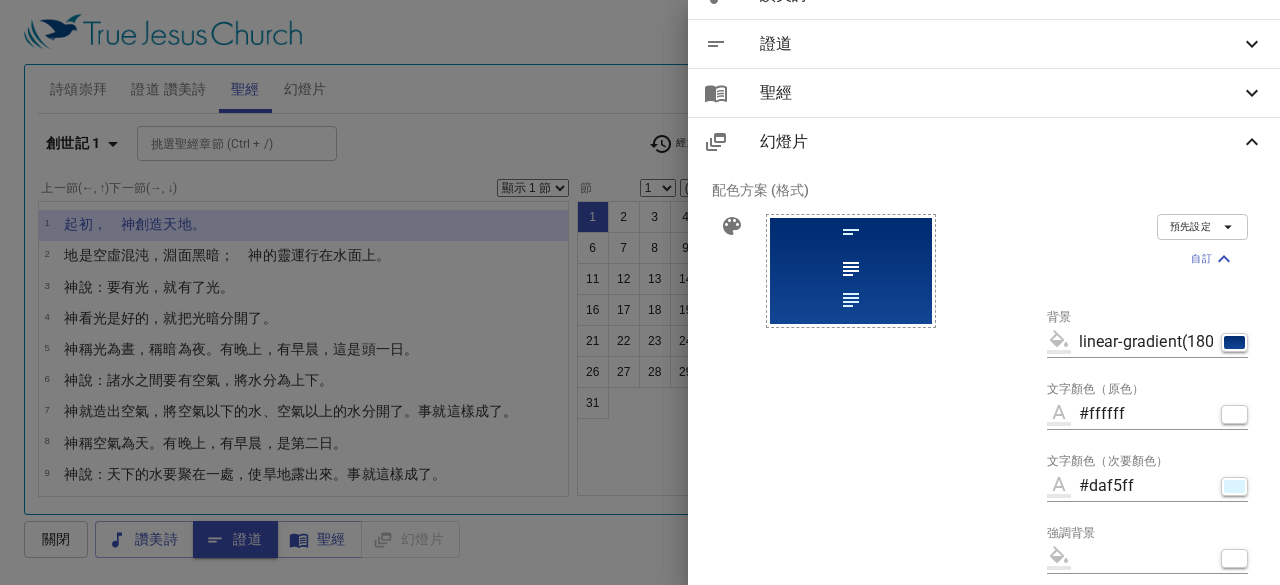 scroll, scrollTop: 207, scrollLeft: 0, axis: vertical 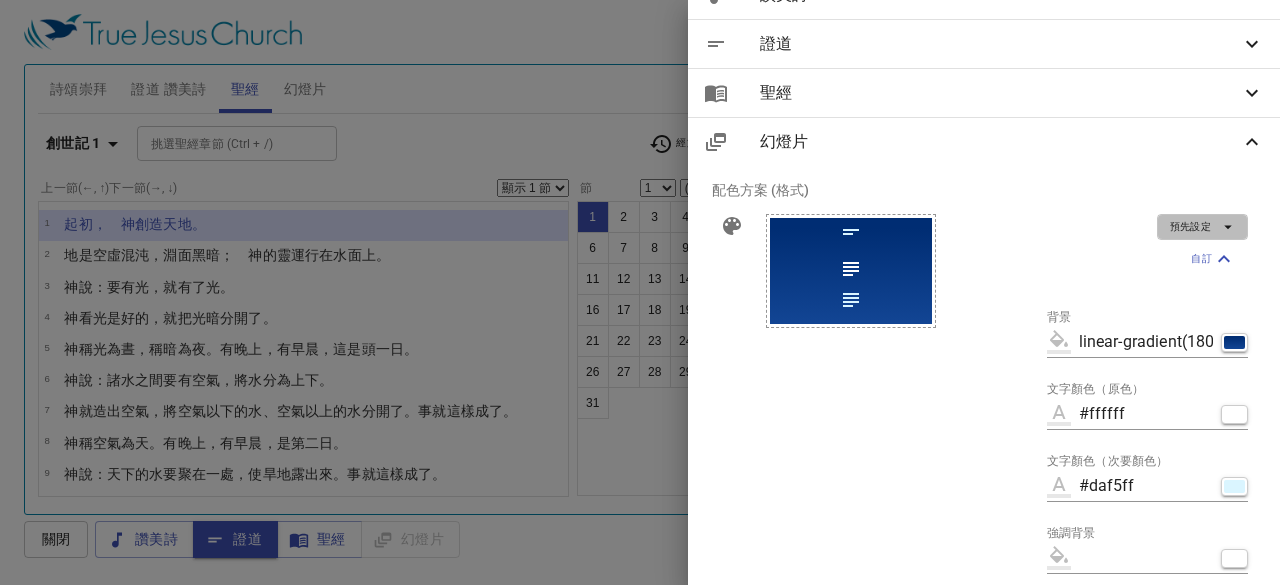 click 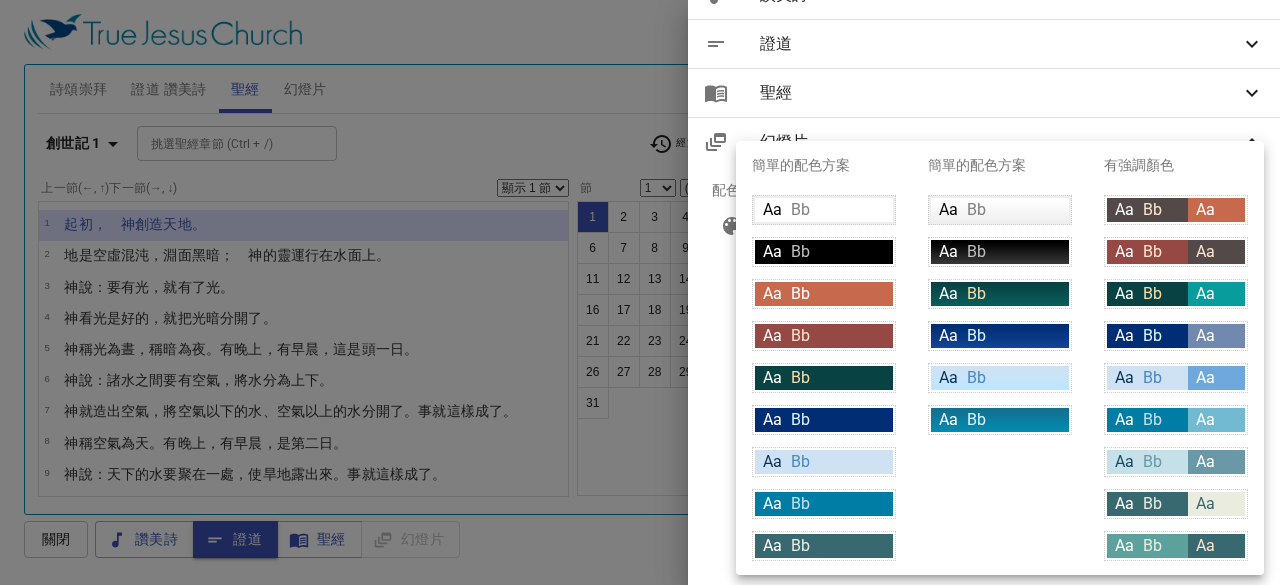 click on "Aa    Bb" at bounding box center [824, 378] 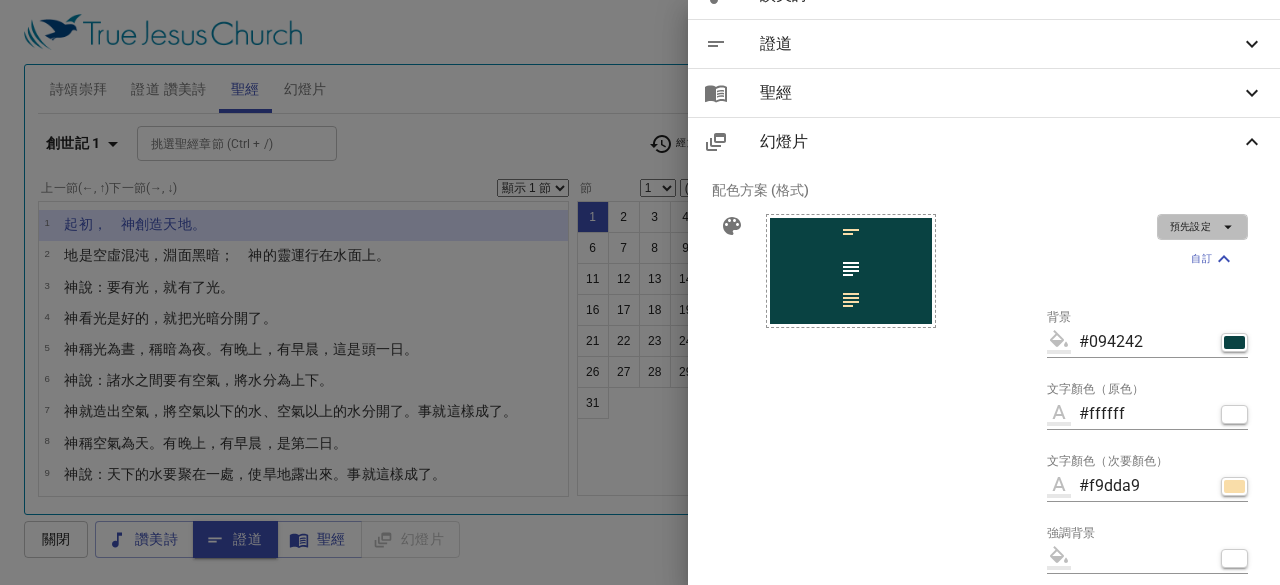 click on "預先設定" at bounding box center [1202, 227] 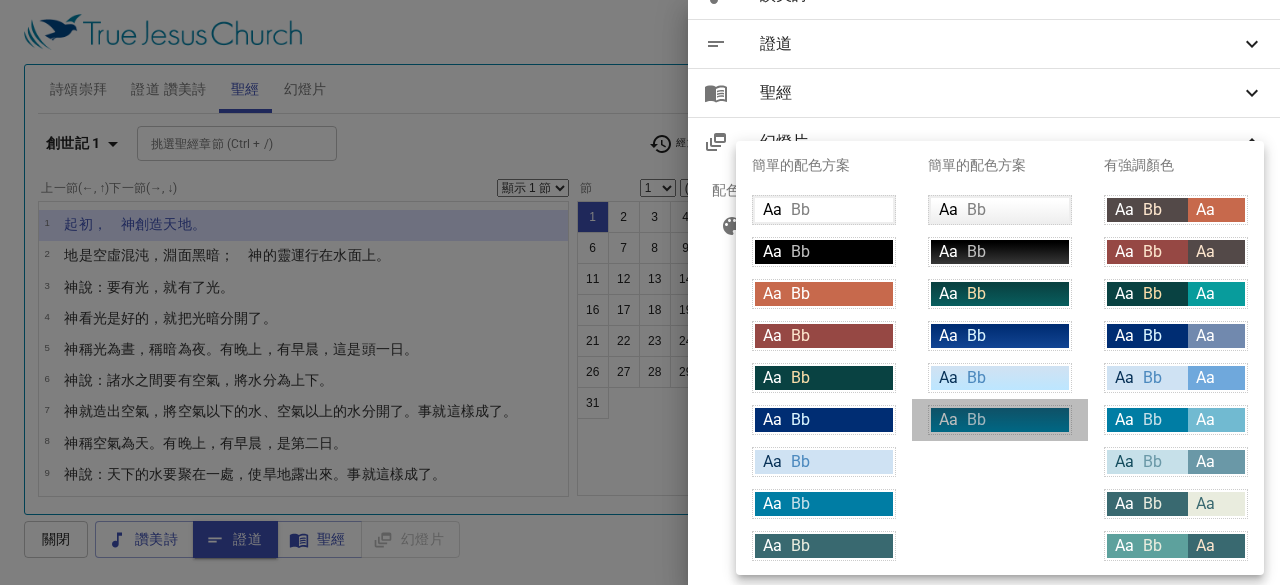 click on "Aa    Bb" at bounding box center (1000, 420) 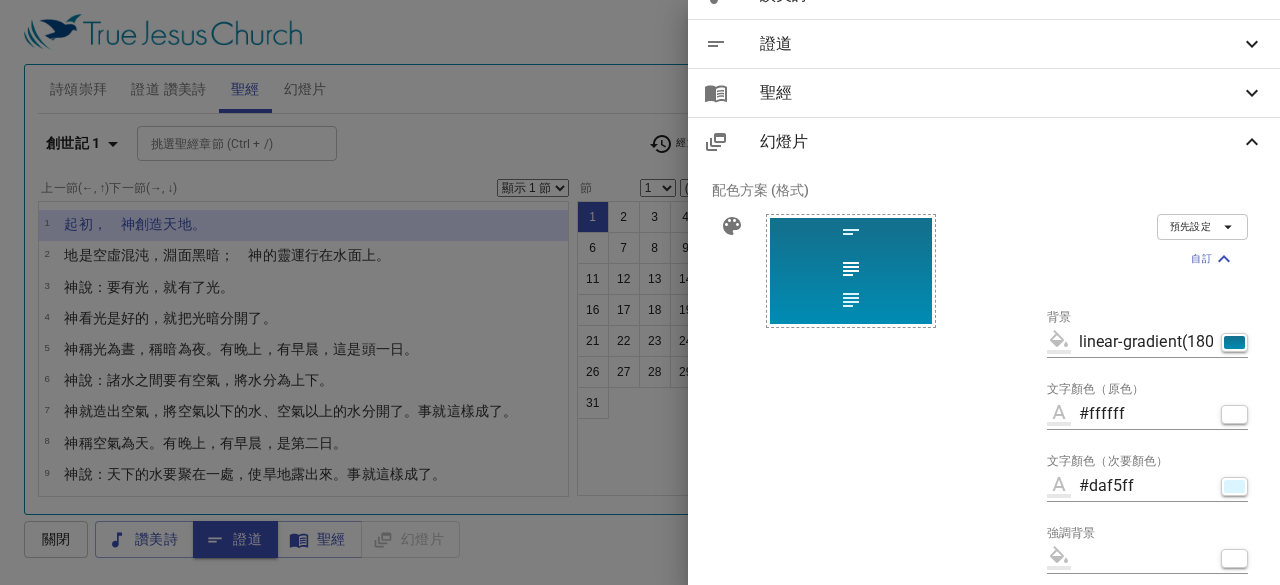 click at bounding box center [640, 292] 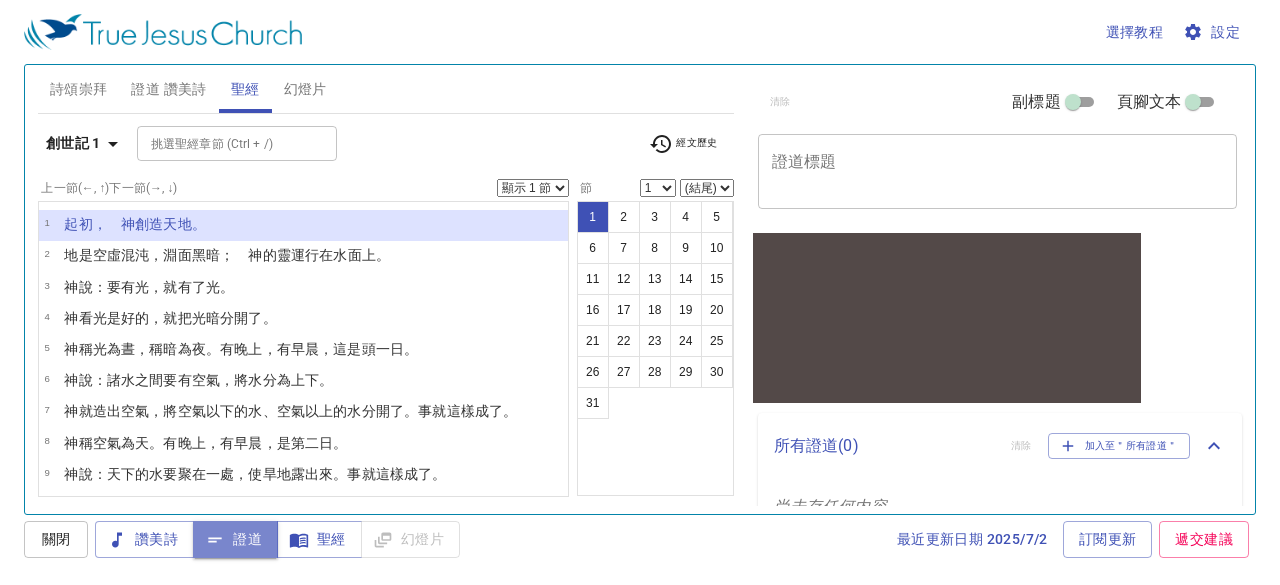 click on "證道" at bounding box center [235, 539] 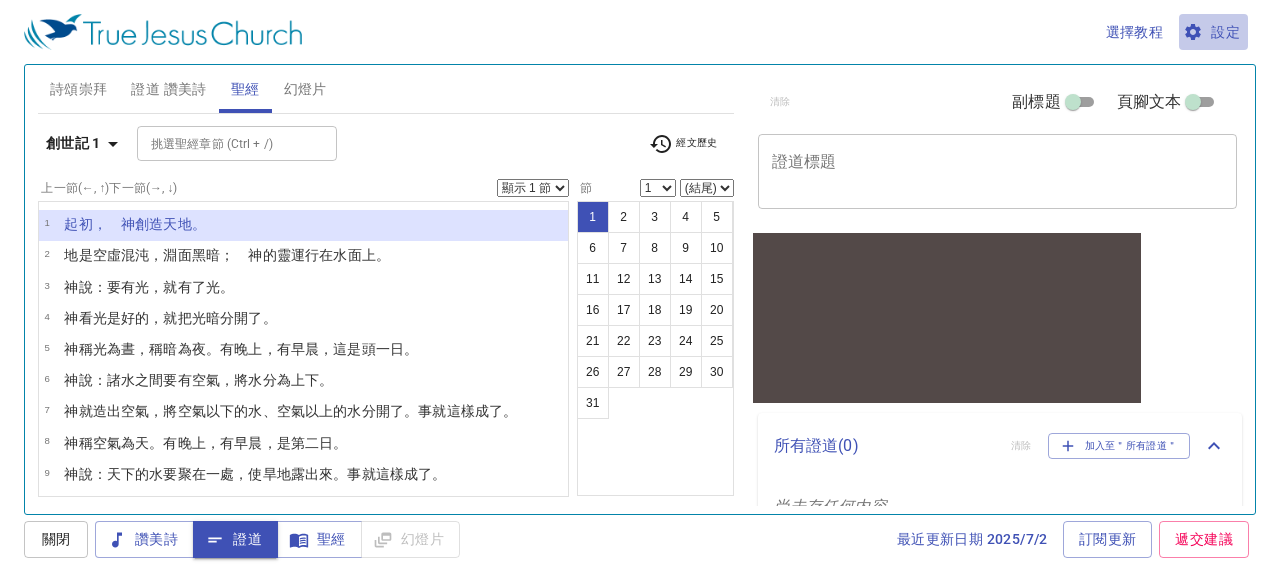 click on "設定" at bounding box center (1213, 32) 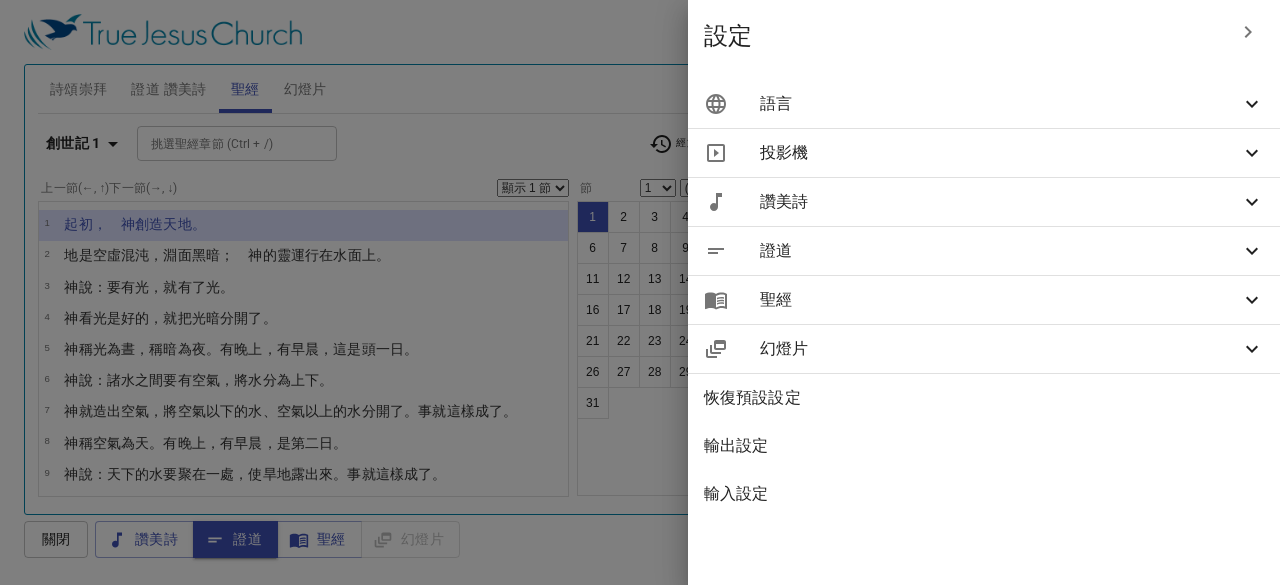 click on "幻燈片" at bounding box center (984, 349) 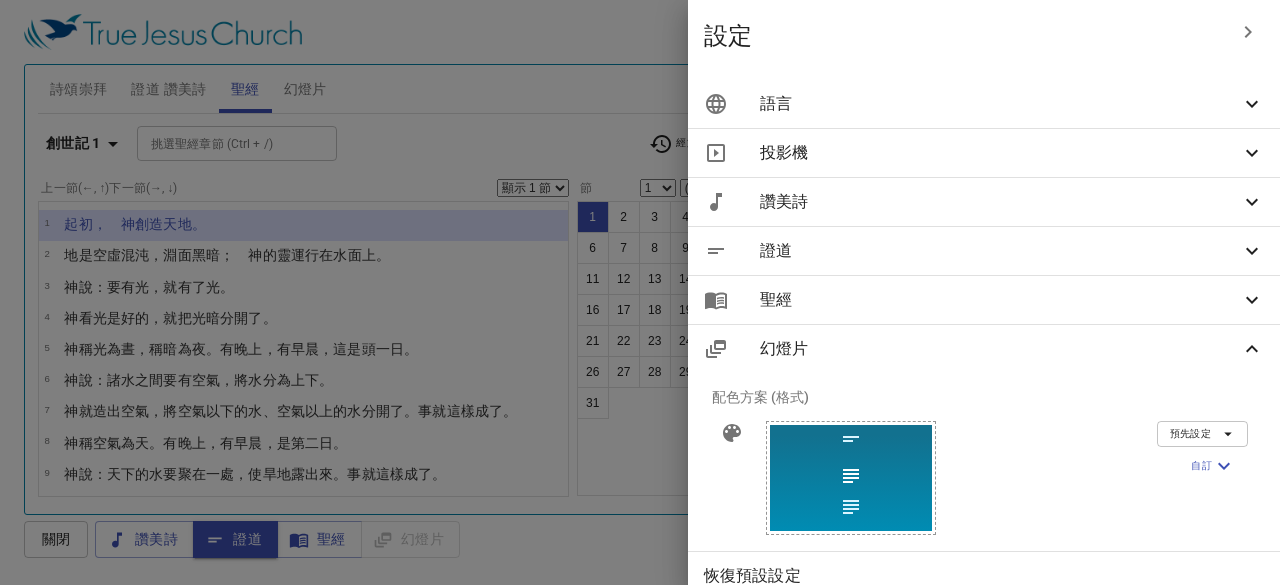 click on "聖經" at bounding box center [984, 300] 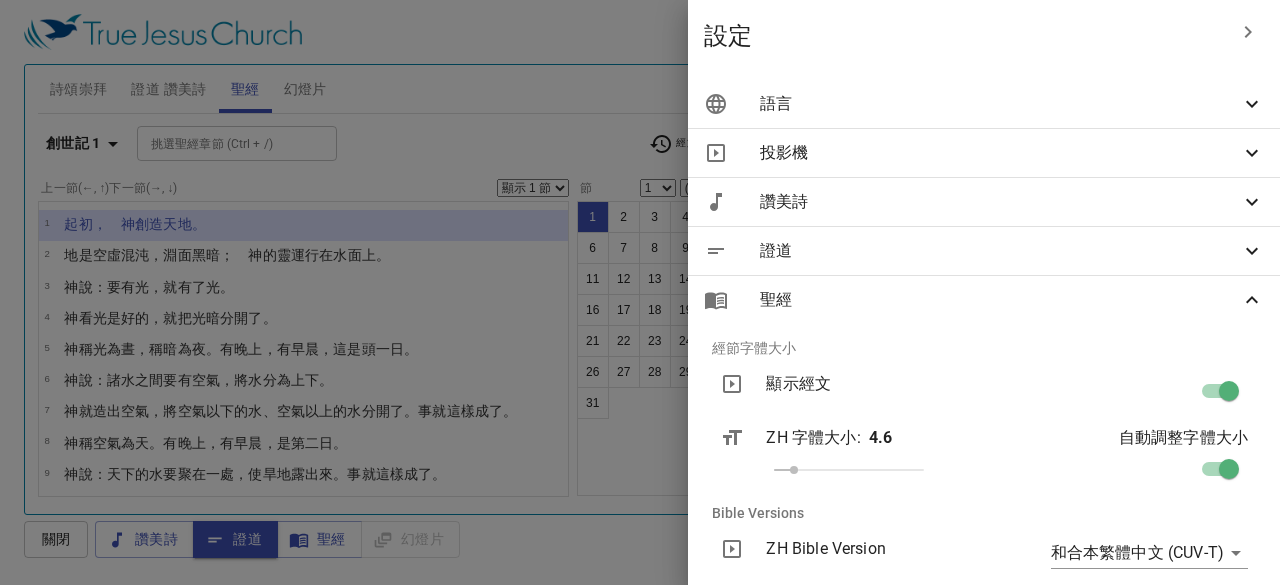 click on "證道" at bounding box center [1000, 251] 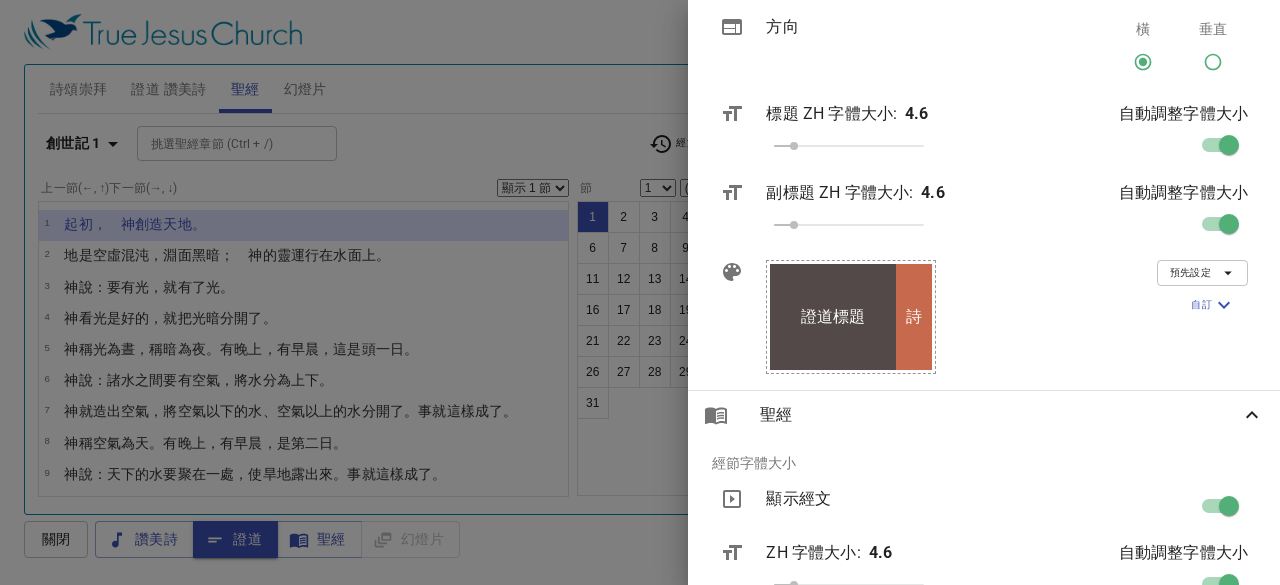 scroll, scrollTop: 309, scrollLeft: 0, axis: vertical 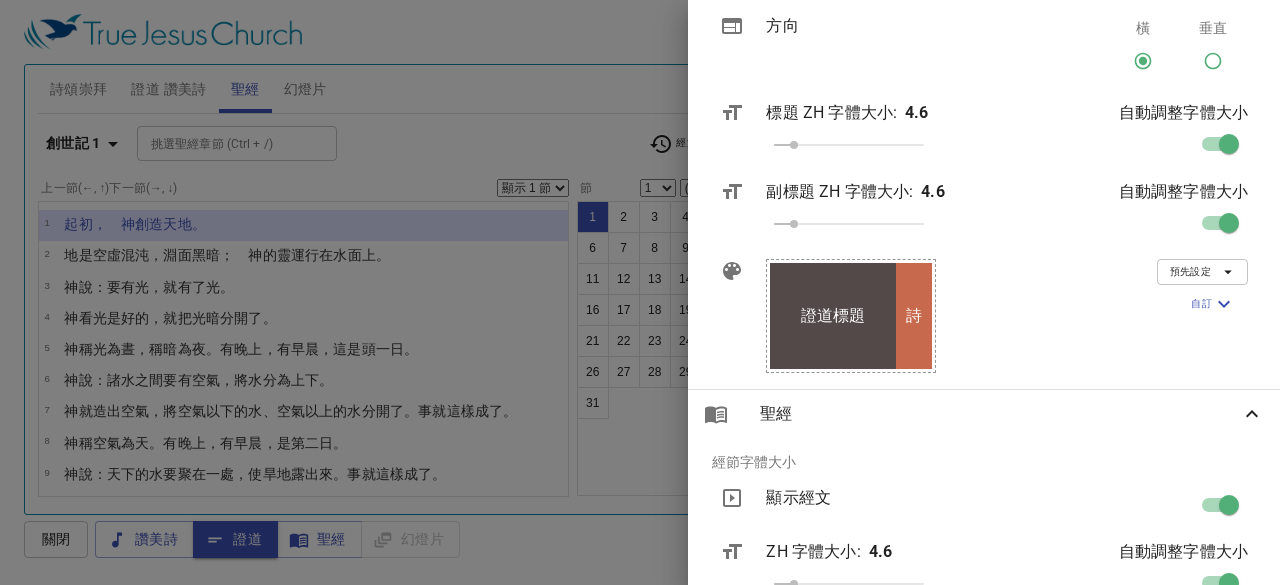 click on "證道標題 Secondary" at bounding box center (833, 316) 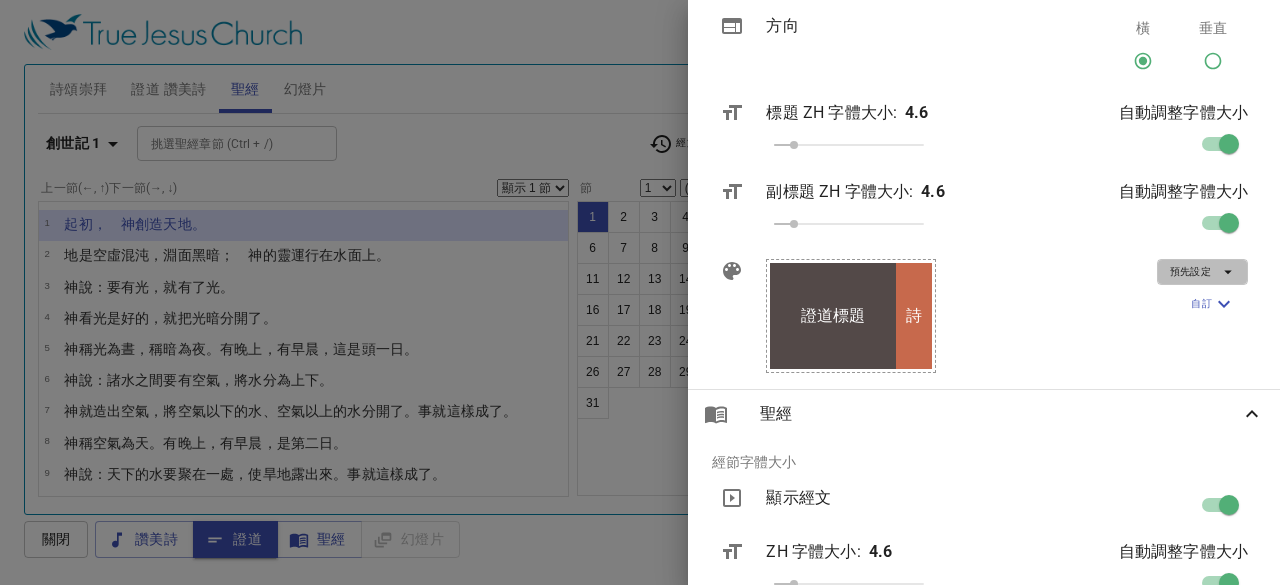 click on "預先設定" at bounding box center (1202, 272) 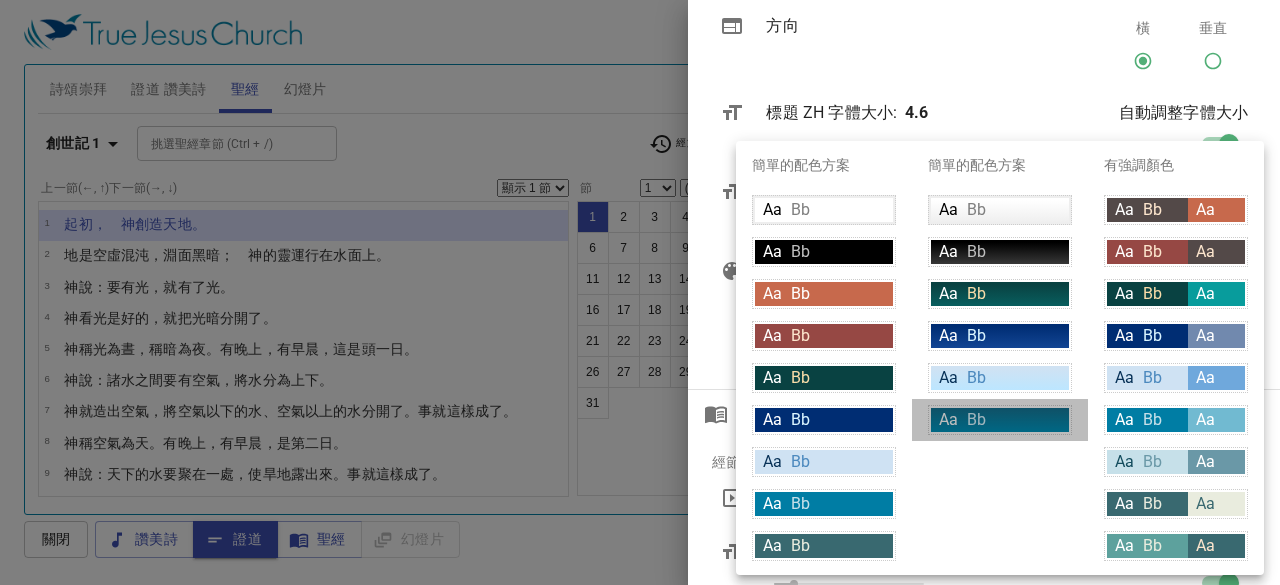 click on "Aa    Bb" at bounding box center [1000, 420] 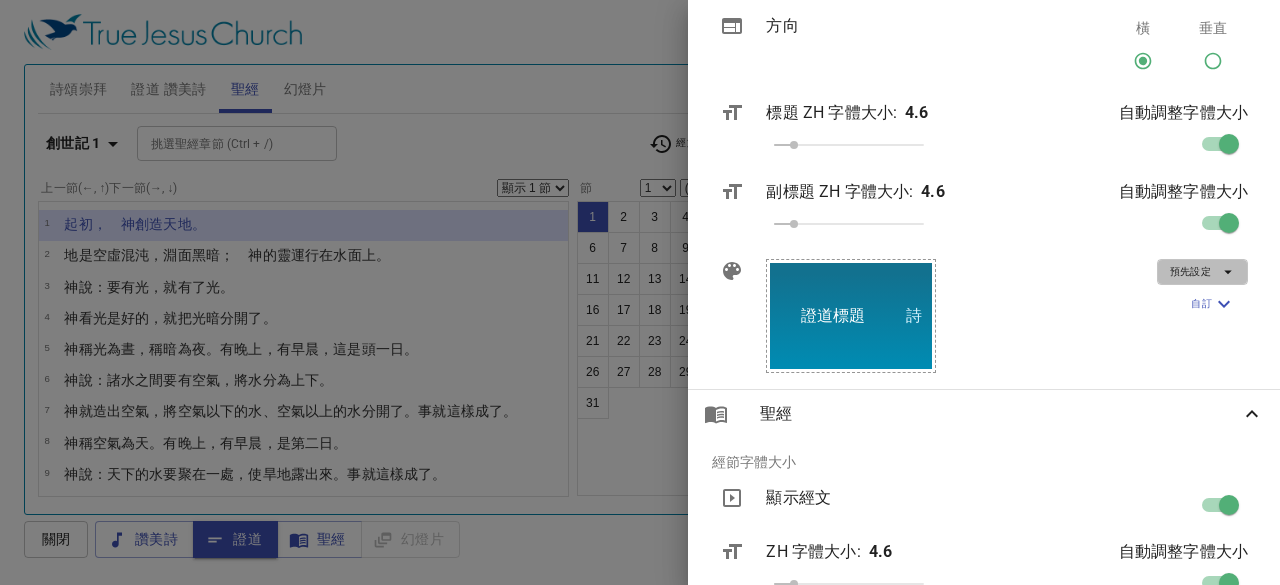 click on "預先設定" at bounding box center (1202, 272) 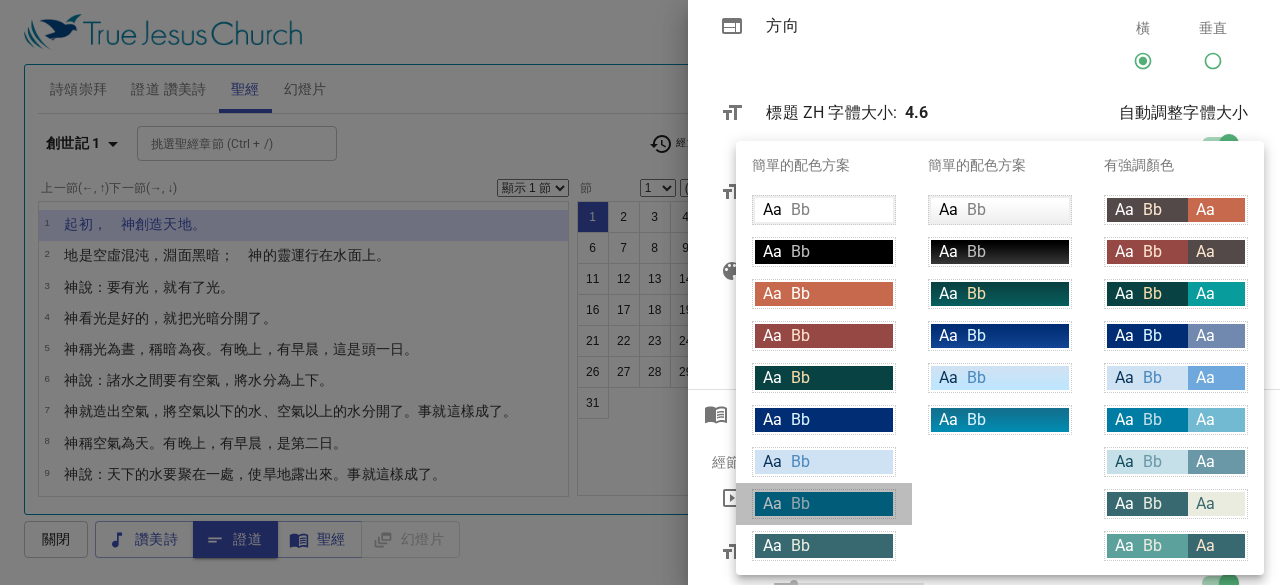 click on "Aa    Bb" at bounding box center [824, 504] 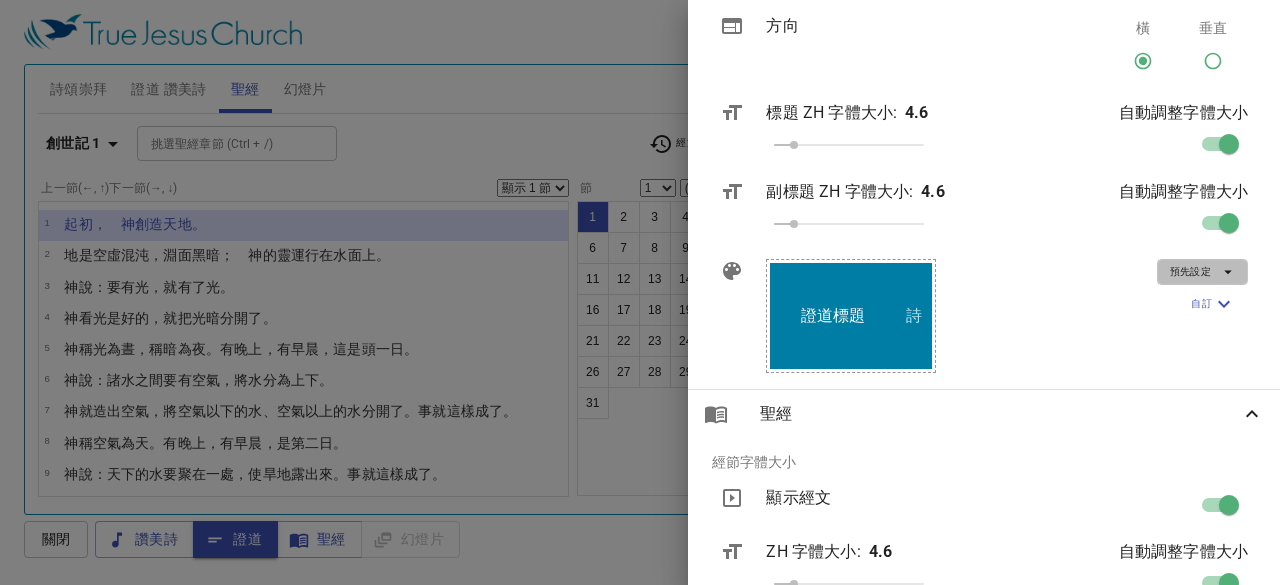 click 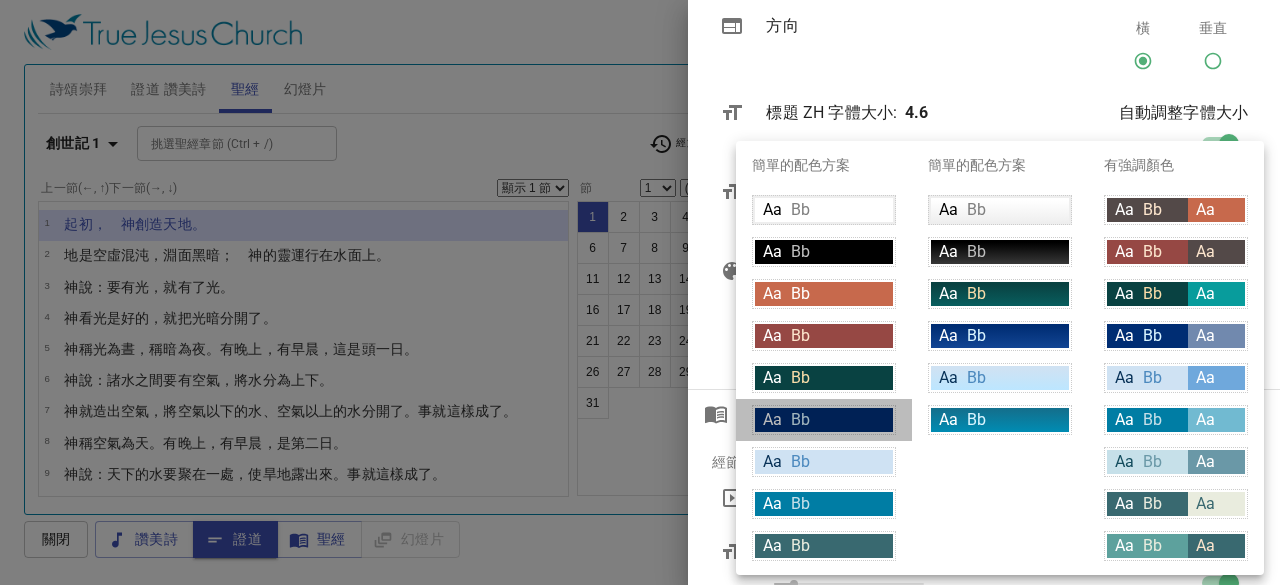 click on "Aa    Bb" at bounding box center [824, 420] 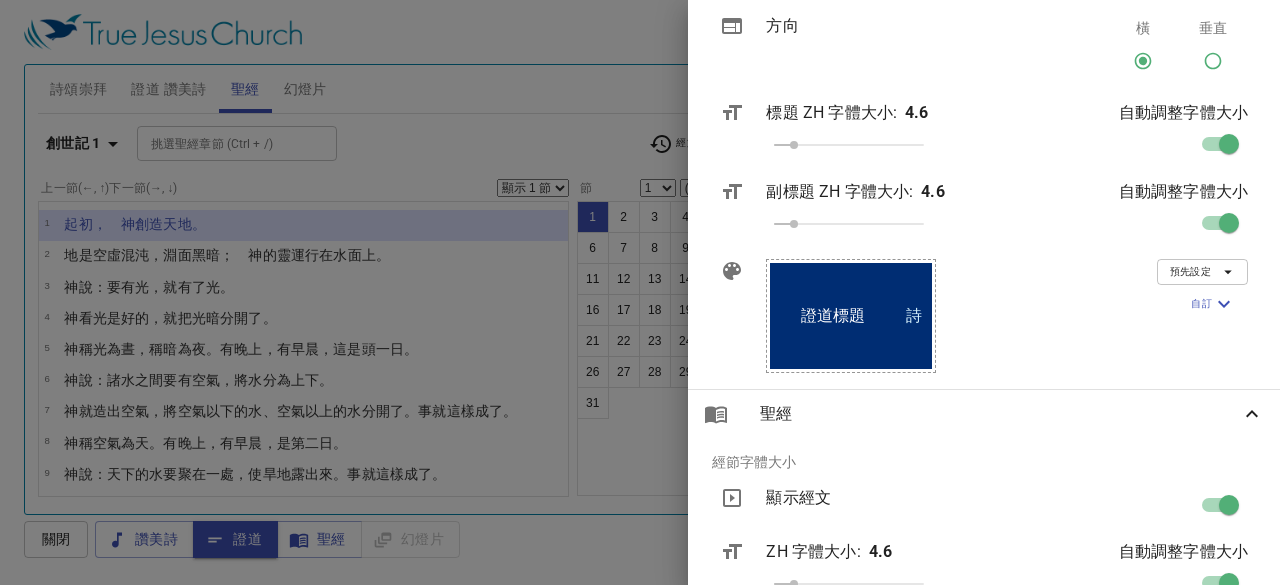 click at bounding box center [640, 292] 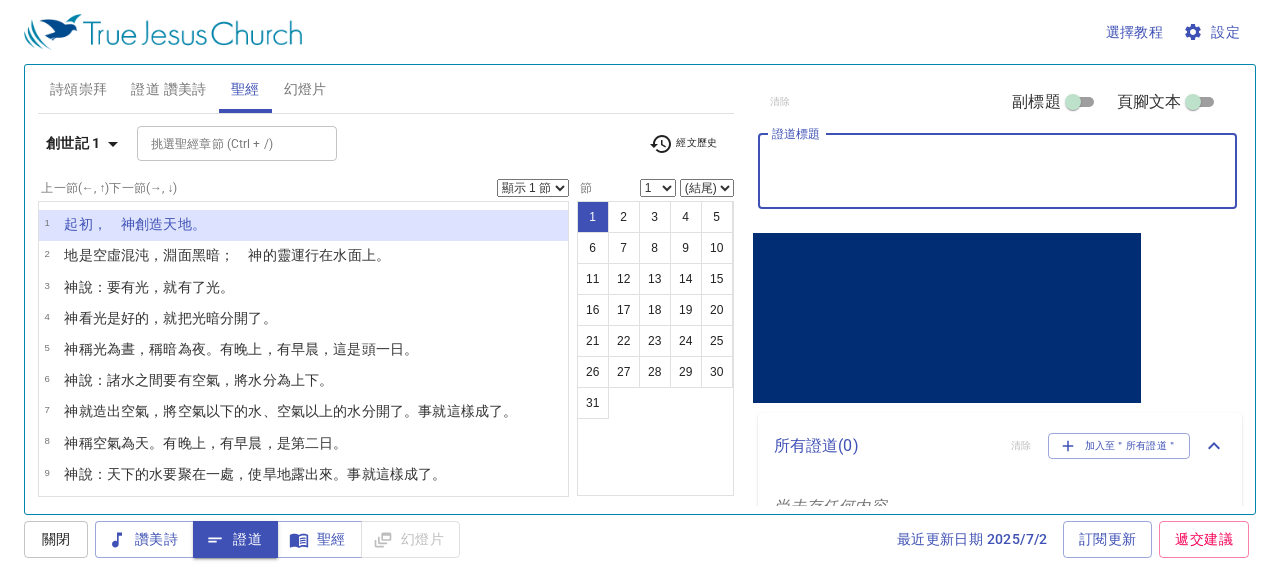 click on "證道標題" at bounding box center [998, 171] 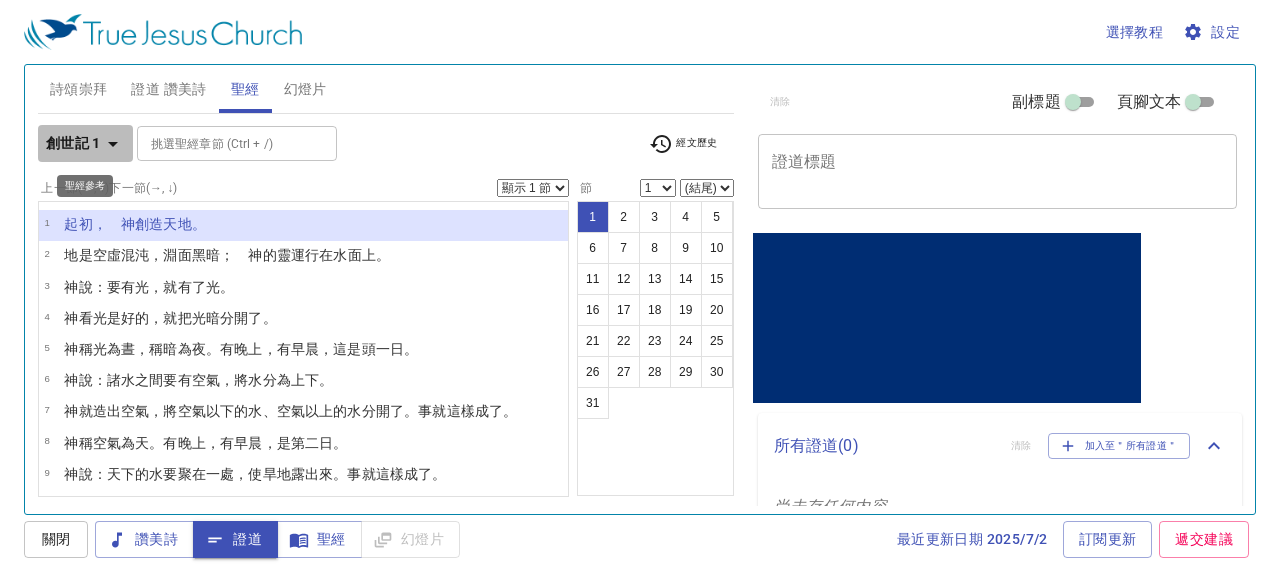 click on "創世記 1" at bounding box center (73, 143) 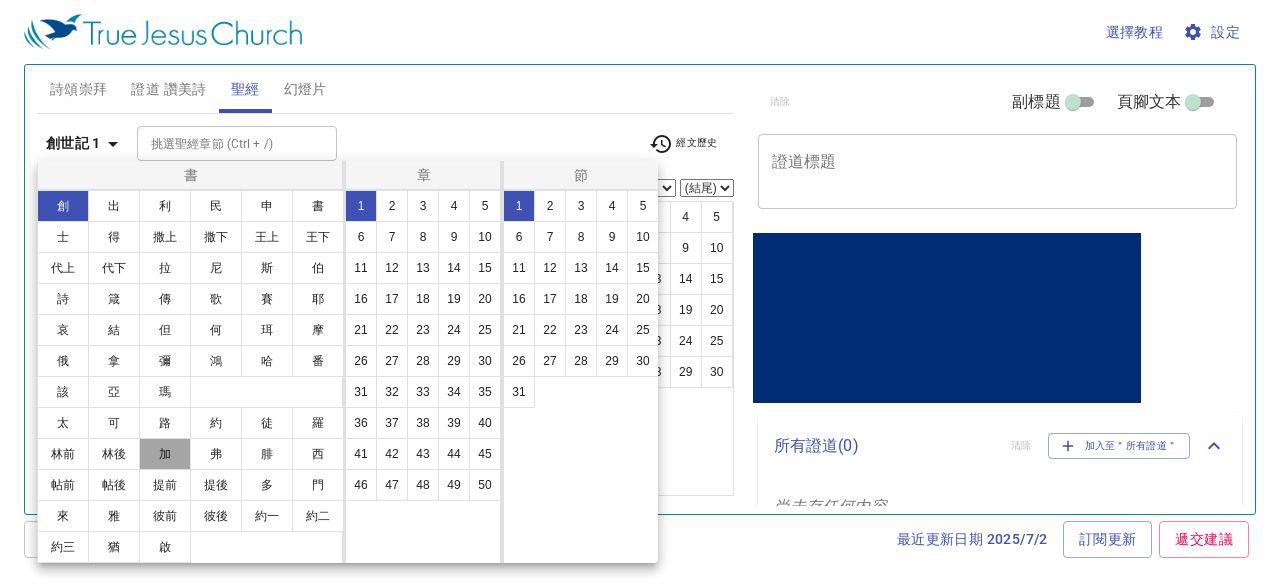 click on "加" at bounding box center (165, 454) 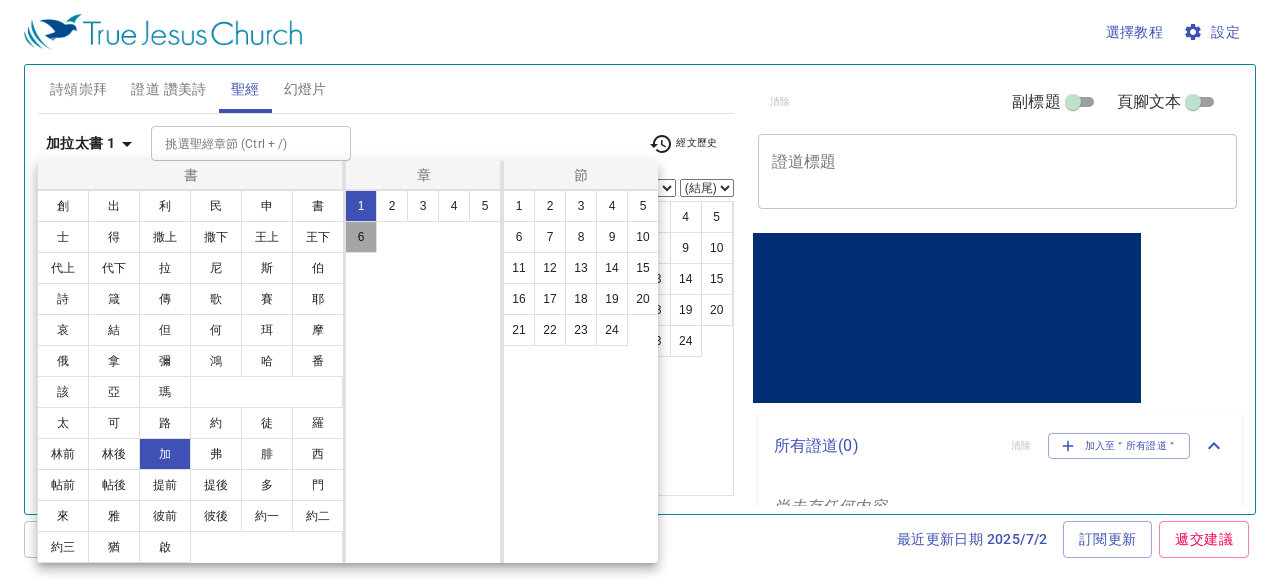 click on "6" at bounding box center [361, 237] 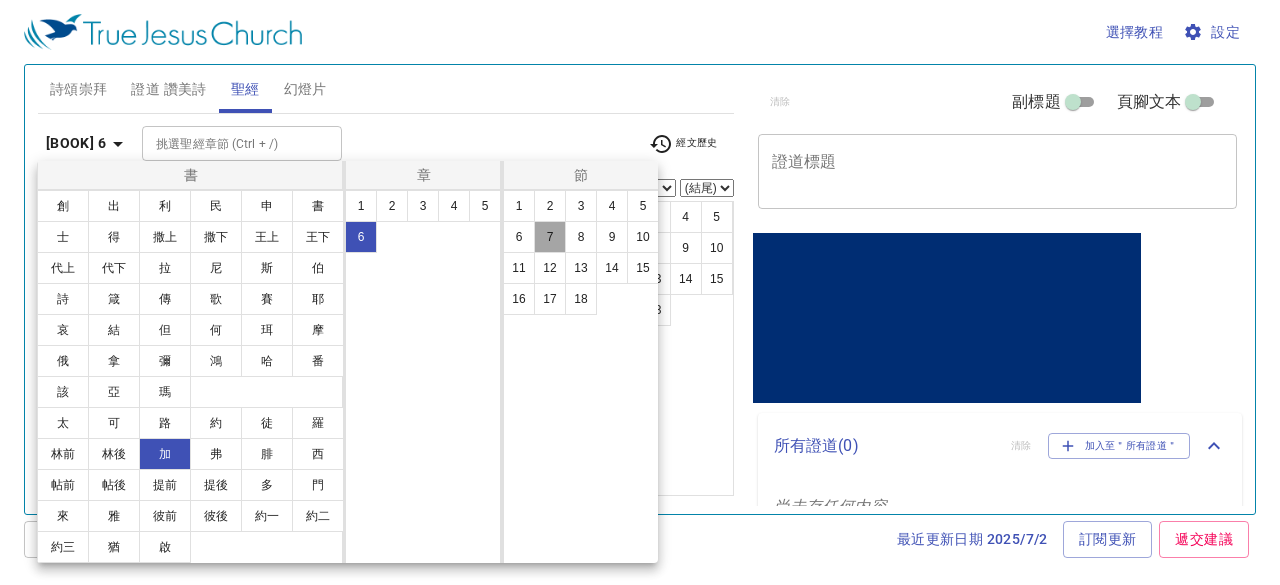 click on "7" at bounding box center (550, 237) 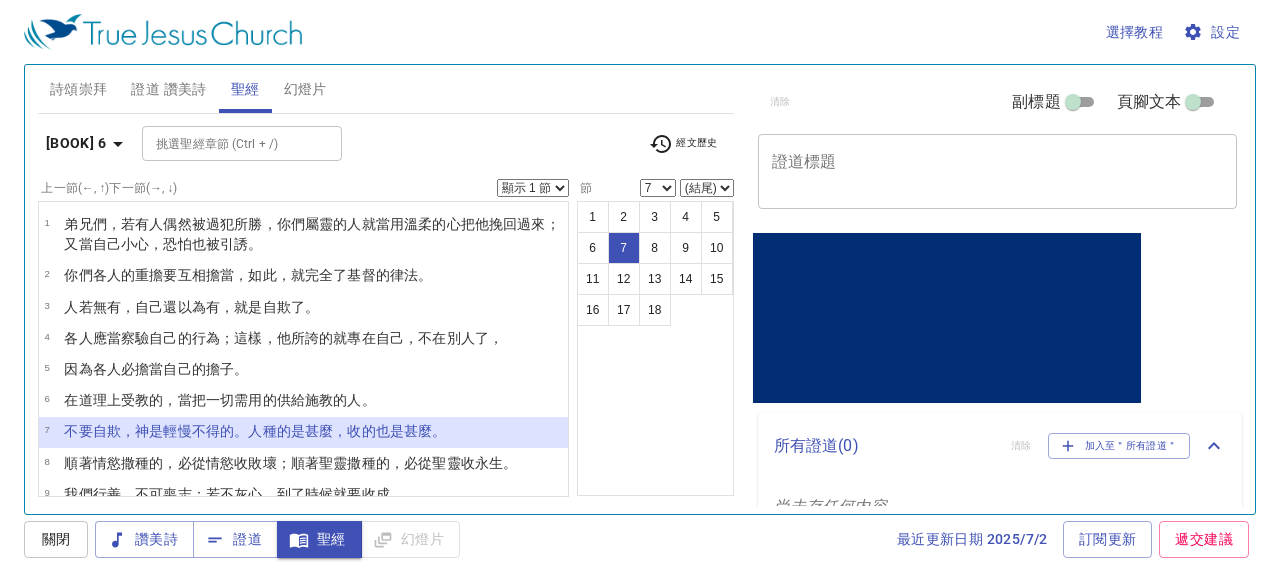click on "的是甚麼，收的 也是 甚麼。" at bounding box center (362, 431) 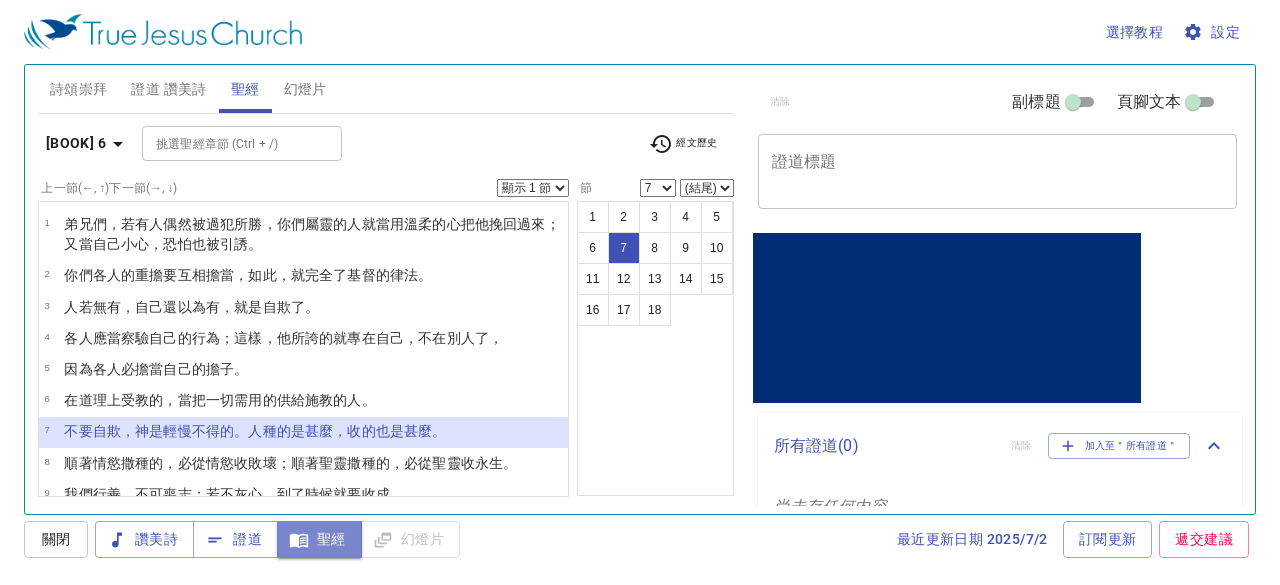 click 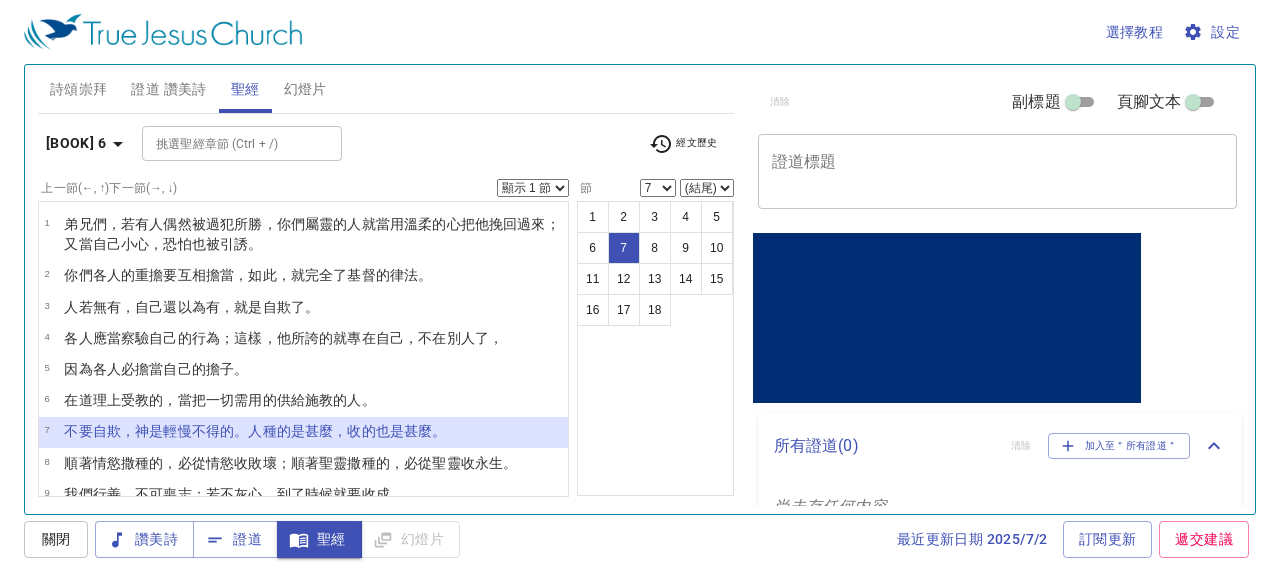 click on "顯示 1 節 顯示 2 節 顯示 3 節 顯示 4 節 顯示 5 節" at bounding box center (533, 188) 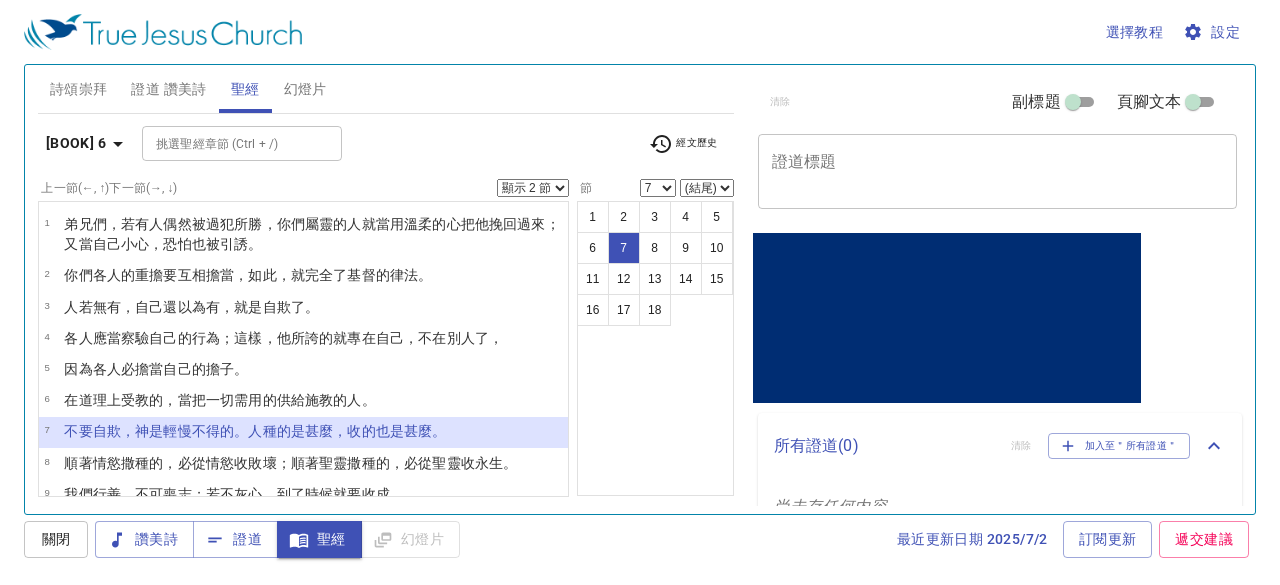 click on "顯示 1 節 顯示 2 節 顯示 3 節 顯示 4 節 顯示 5 節" at bounding box center (533, 188) 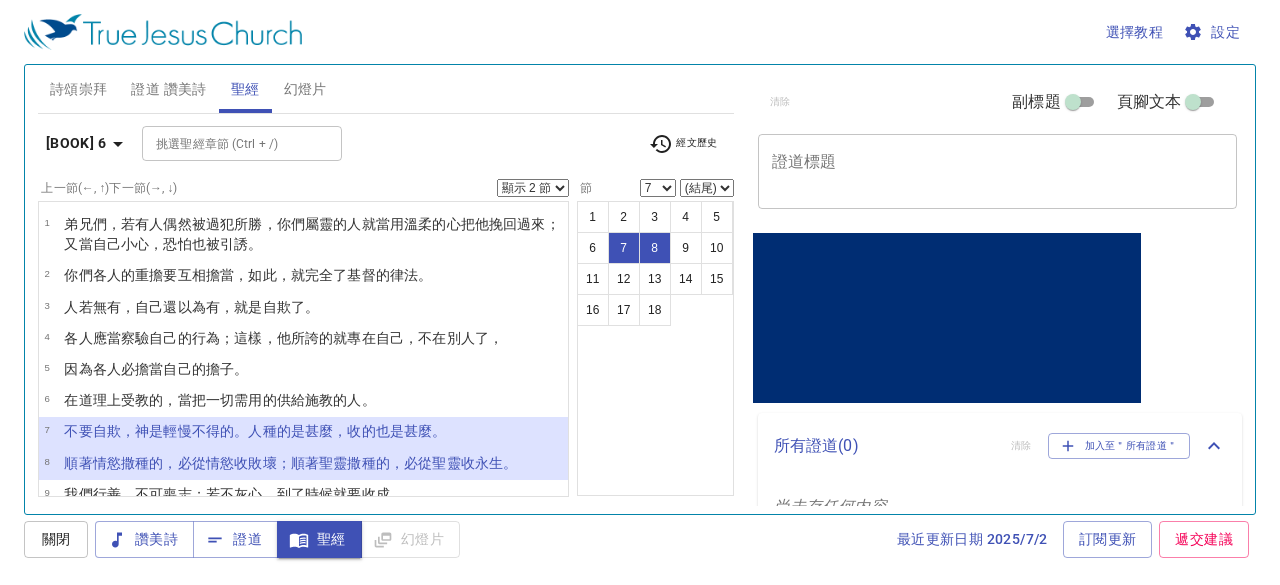 click on "選擇教程 設定" at bounding box center (636, 32) 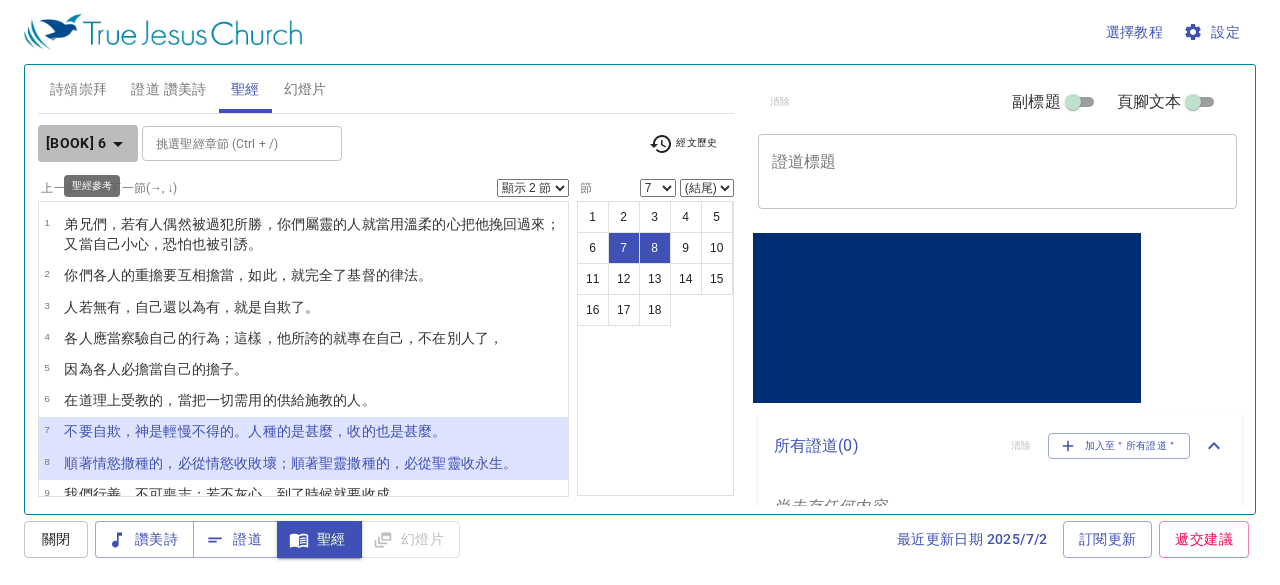 click on "加拉太書 6" at bounding box center (76, 143) 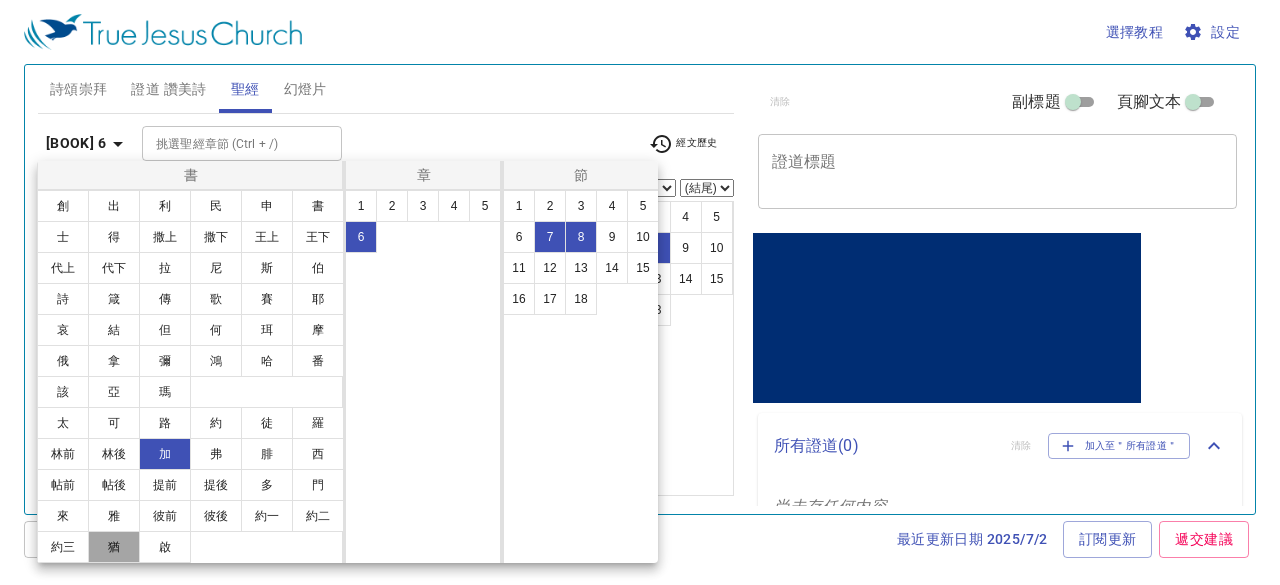 click on "猶" at bounding box center (114, 547) 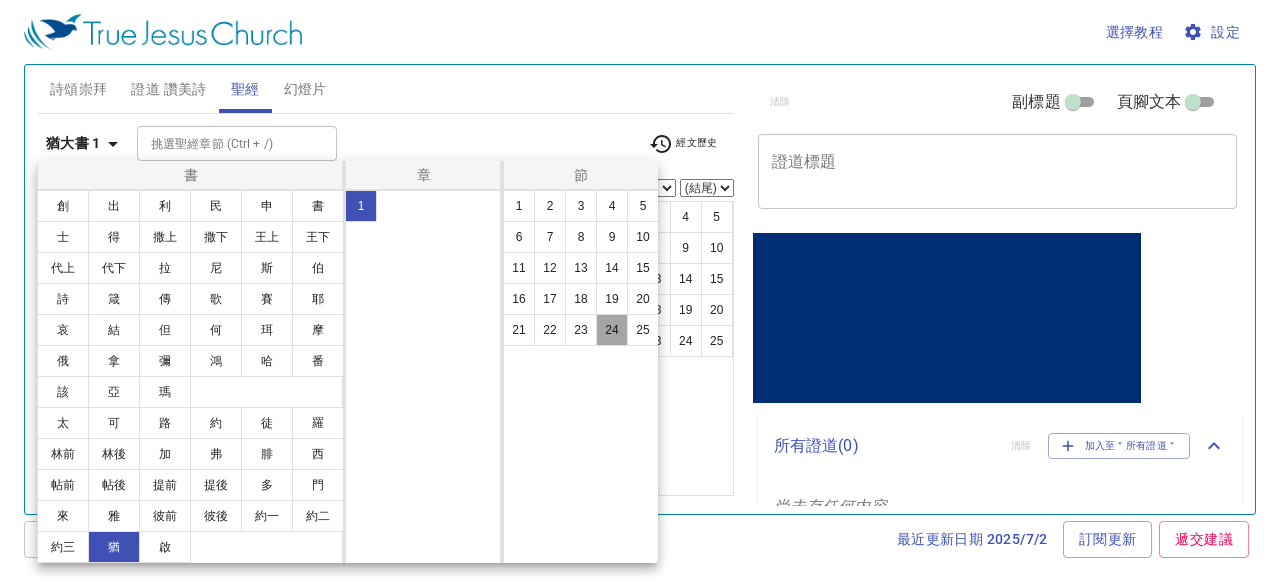 click on "24" at bounding box center [612, 330] 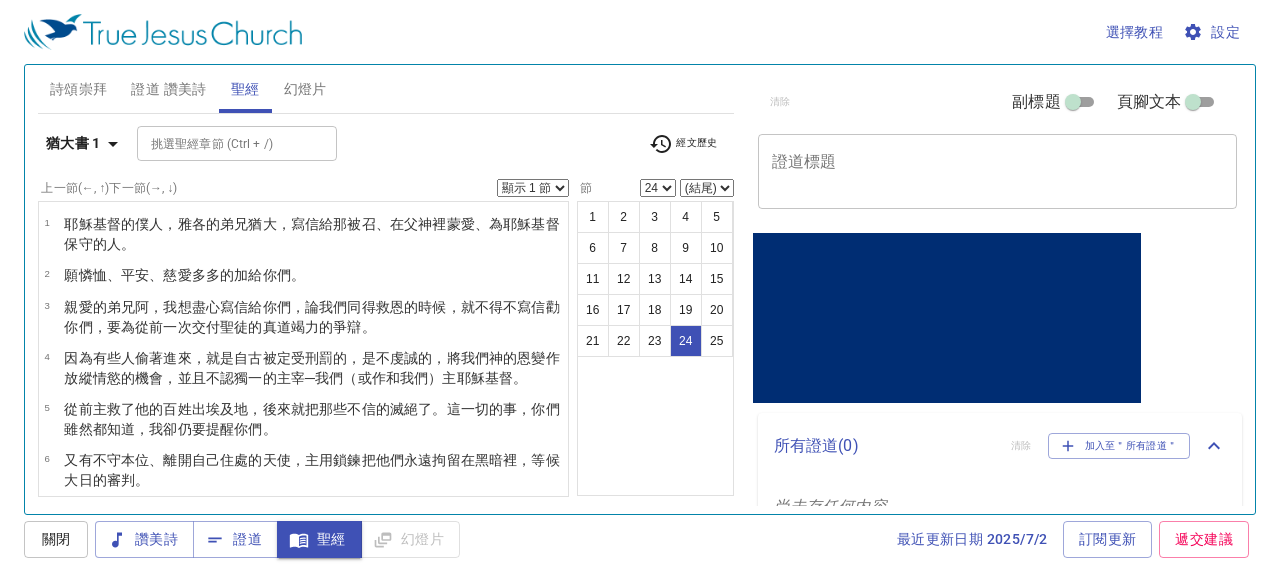 scroll, scrollTop: 840, scrollLeft: 0, axis: vertical 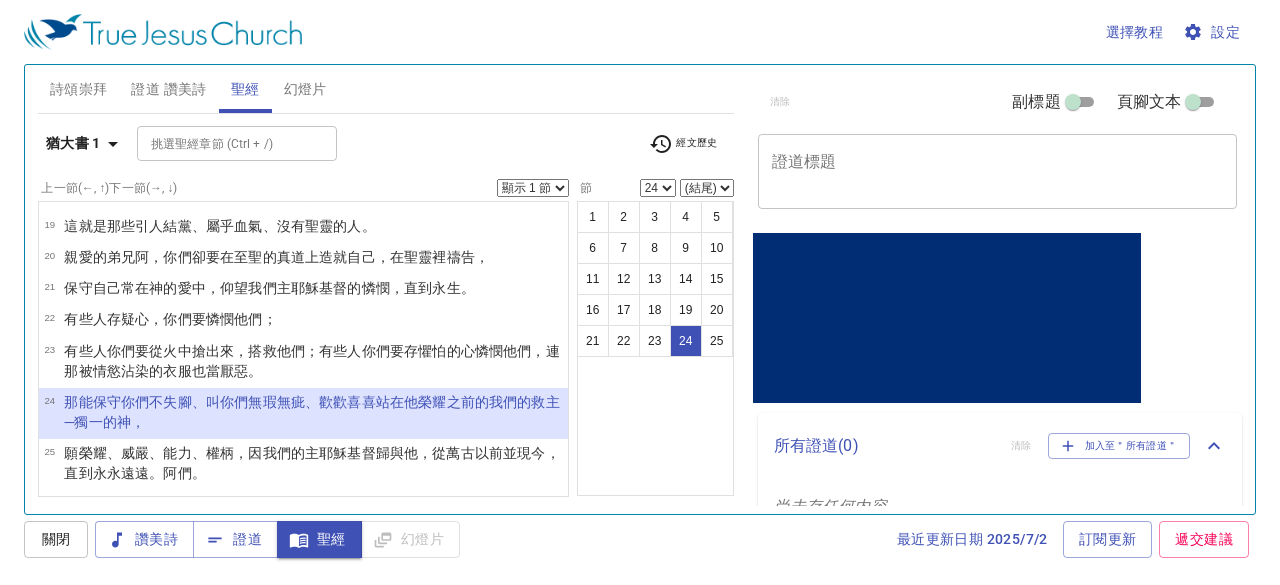 type 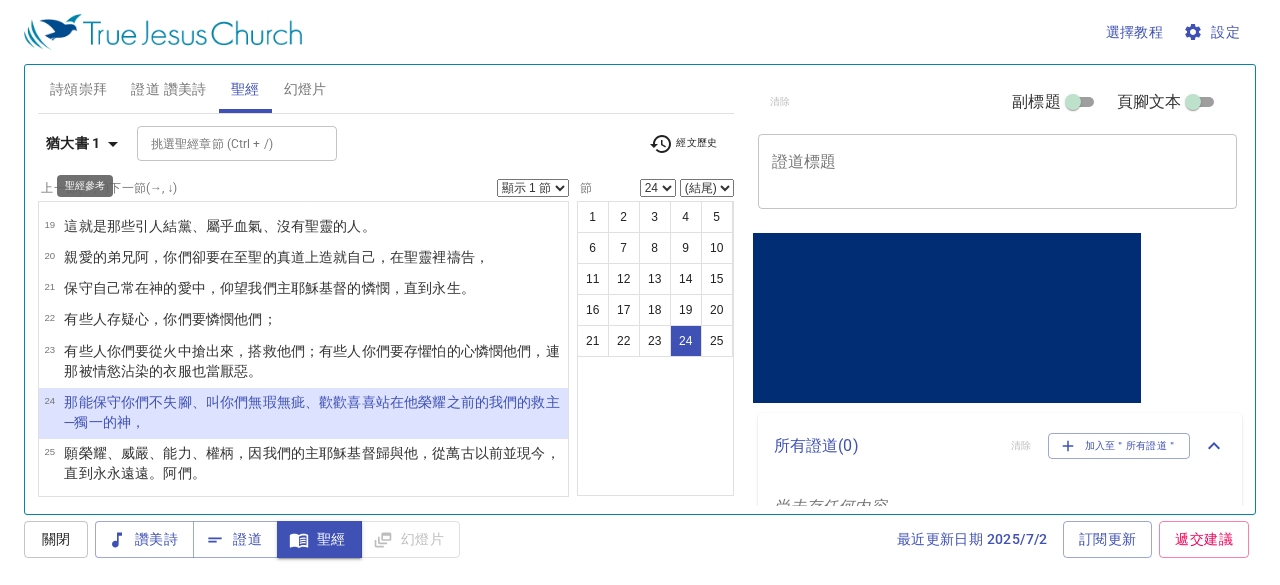 click 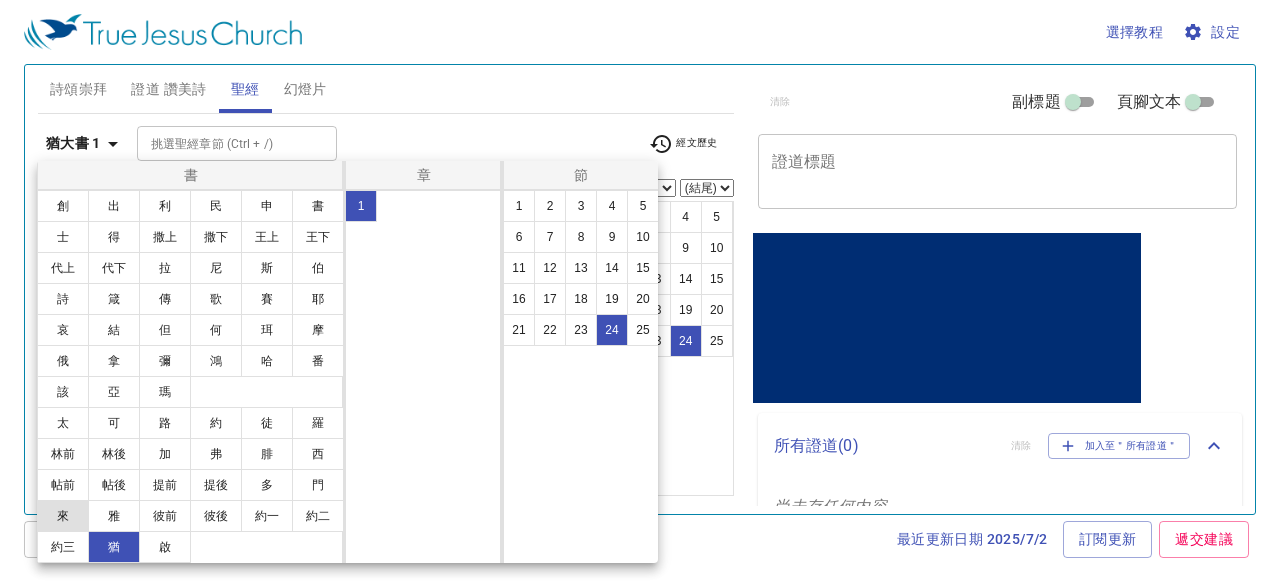 click on "來" at bounding box center (63, 516) 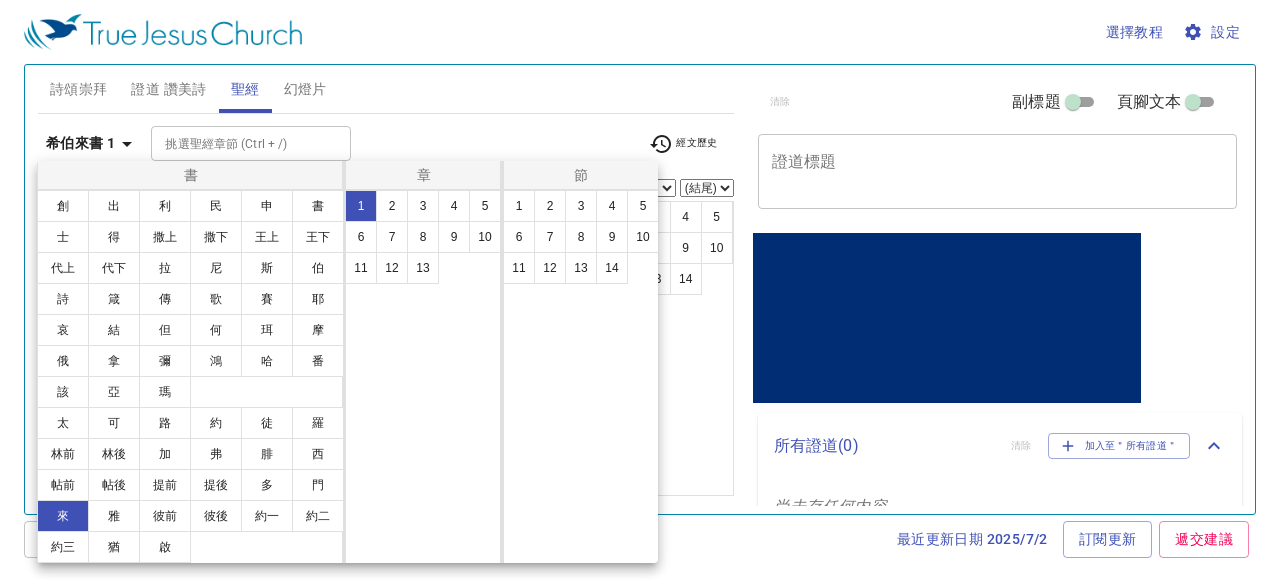 scroll, scrollTop: 0, scrollLeft: 0, axis: both 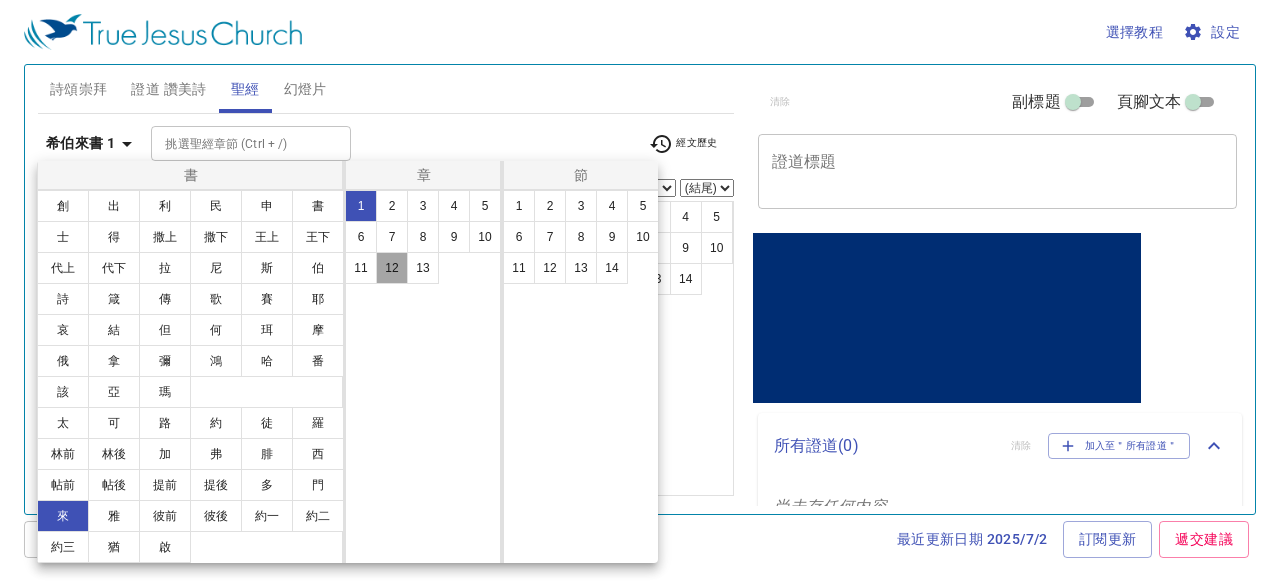 click on "12" at bounding box center [392, 268] 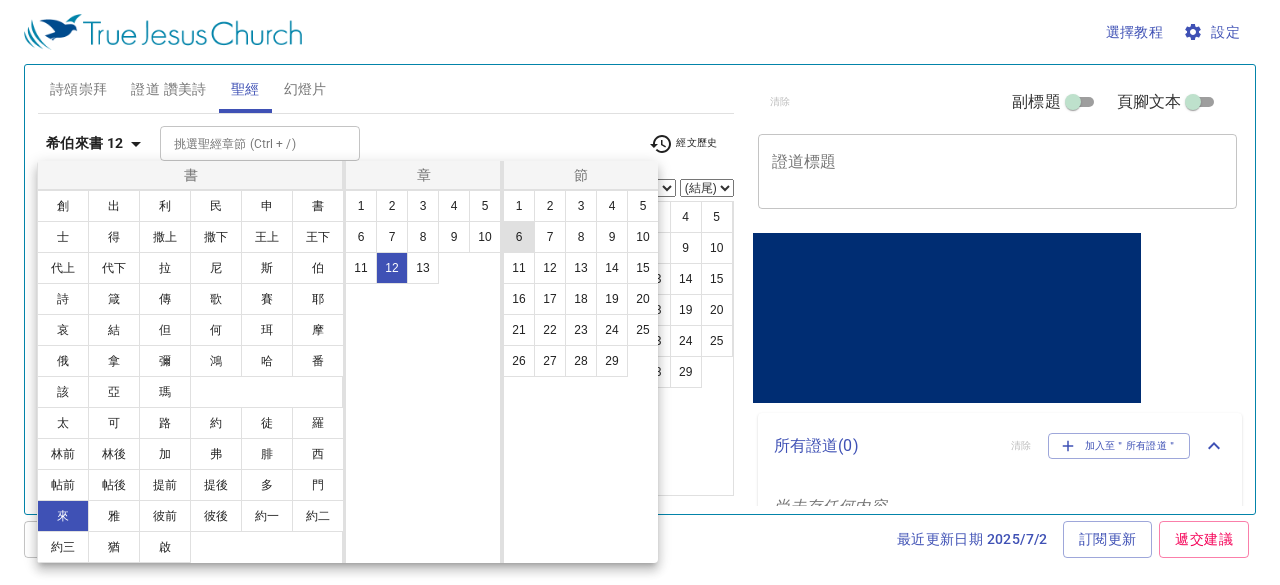 click on "6" at bounding box center (519, 237) 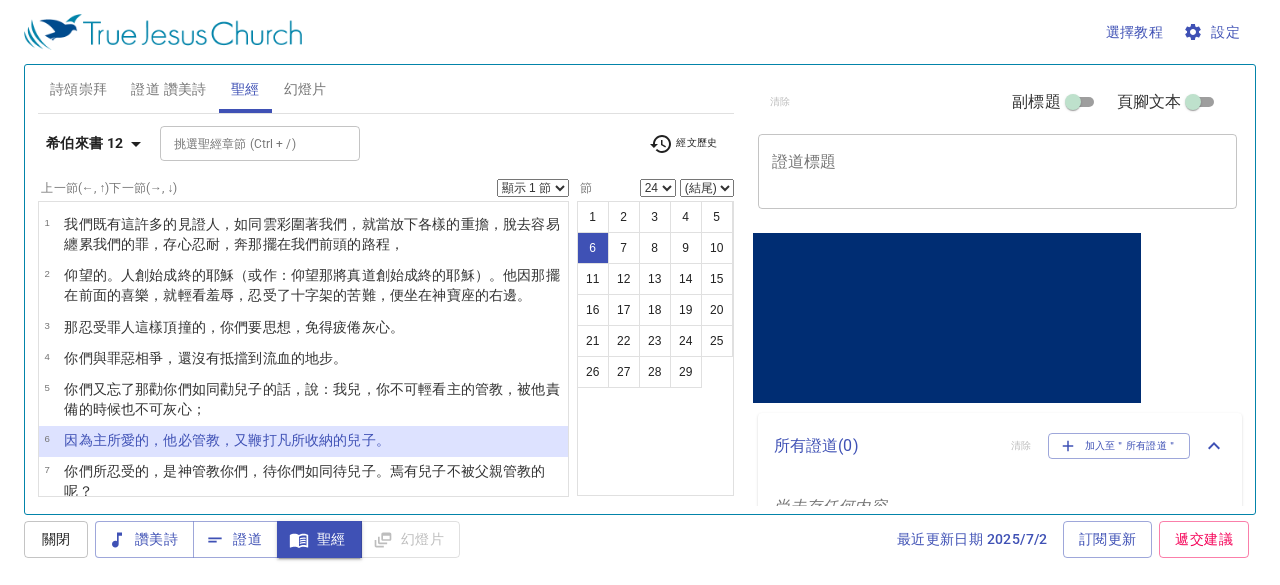 select on "6" 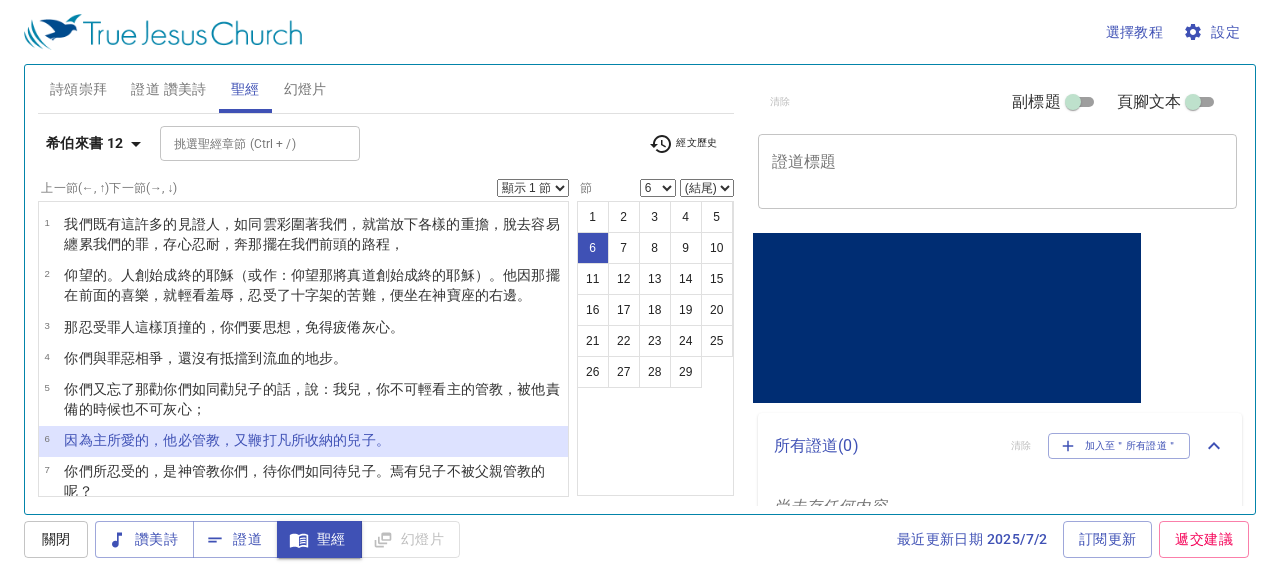 click on "顯示 1 節 顯示 2 節 顯示 3 節 顯示 4 節 顯示 5 節" at bounding box center [533, 188] 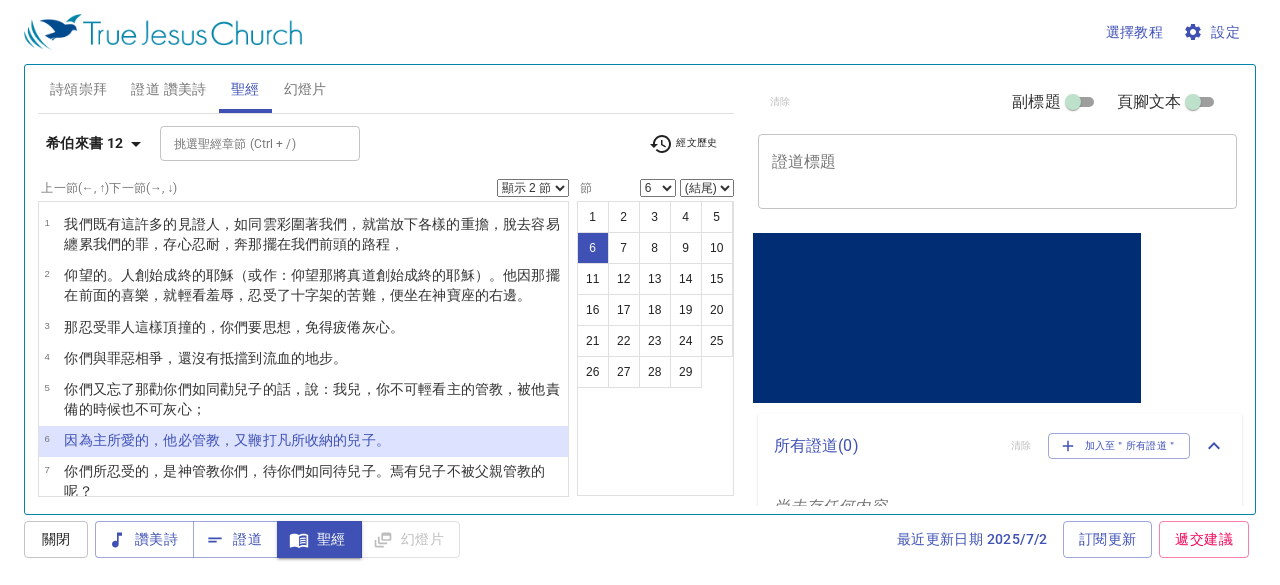 click on "顯示 1 節 顯示 2 節 顯示 3 節 顯示 4 節 顯示 5 節" at bounding box center (533, 188) 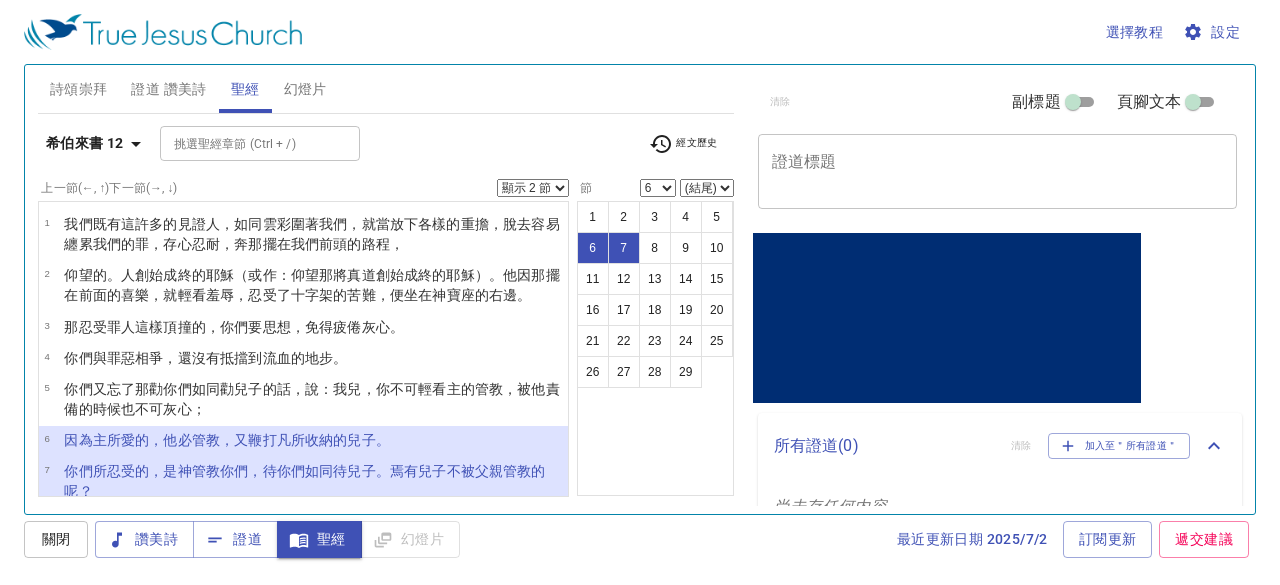 click on "選擇教程 設定" at bounding box center (636, 32) 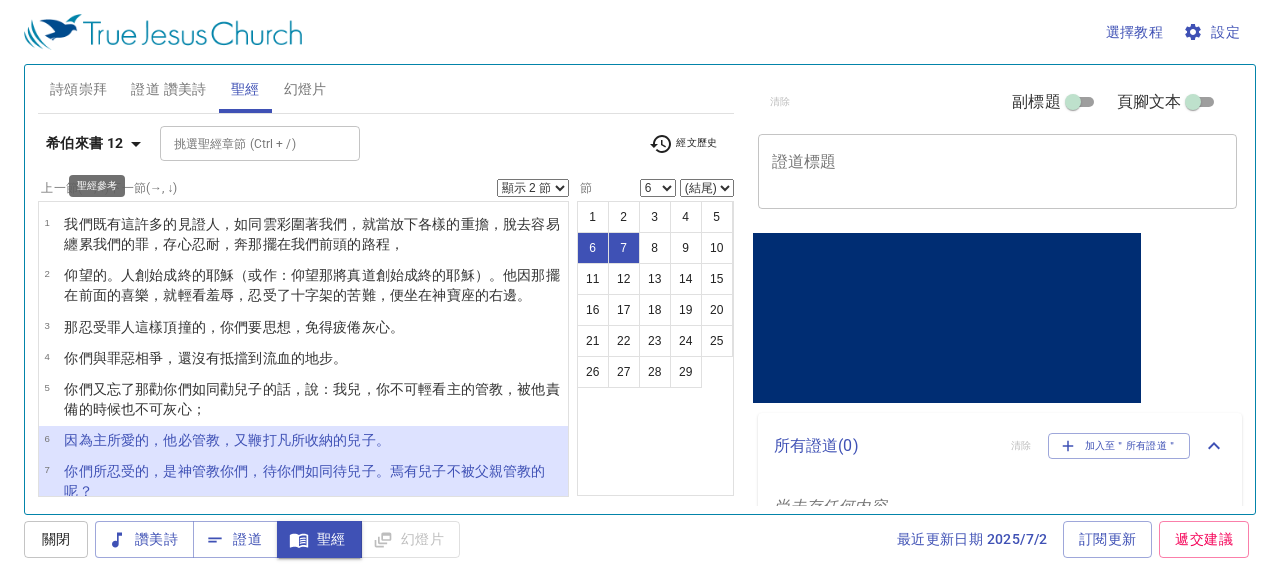 click 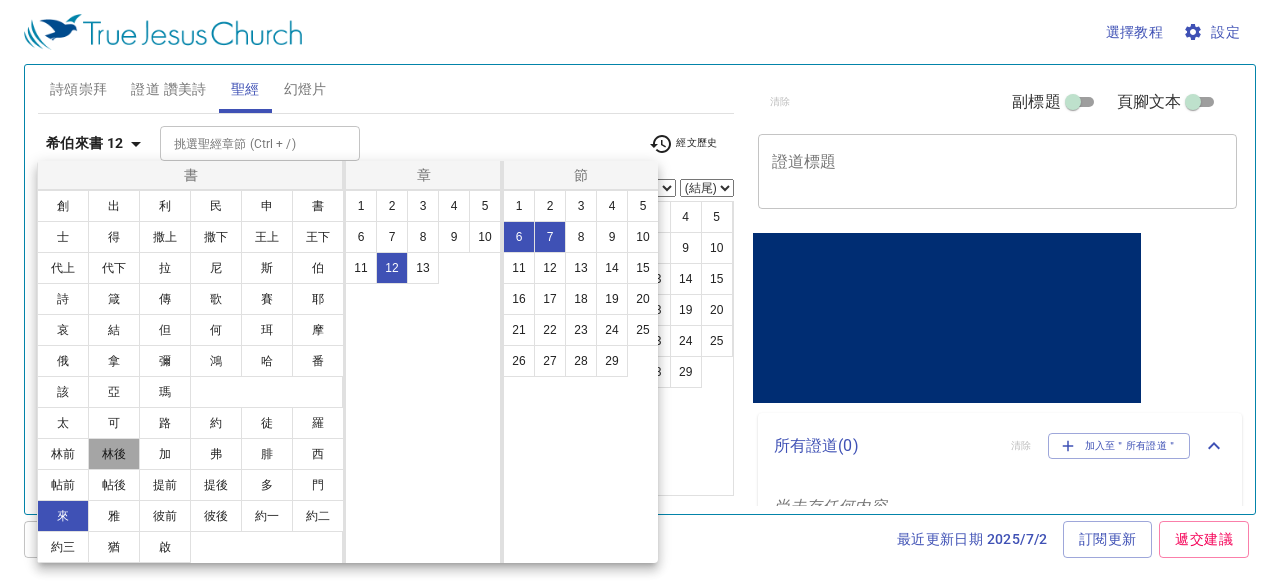click on "林後" at bounding box center [114, 454] 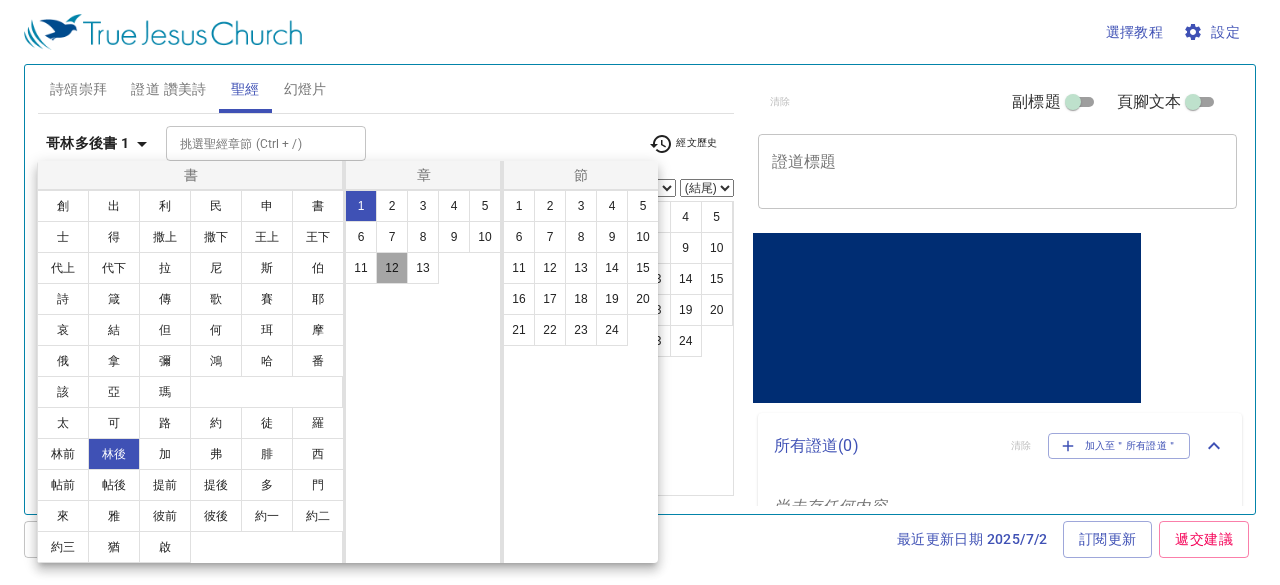 click on "12" at bounding box center (392, 268) 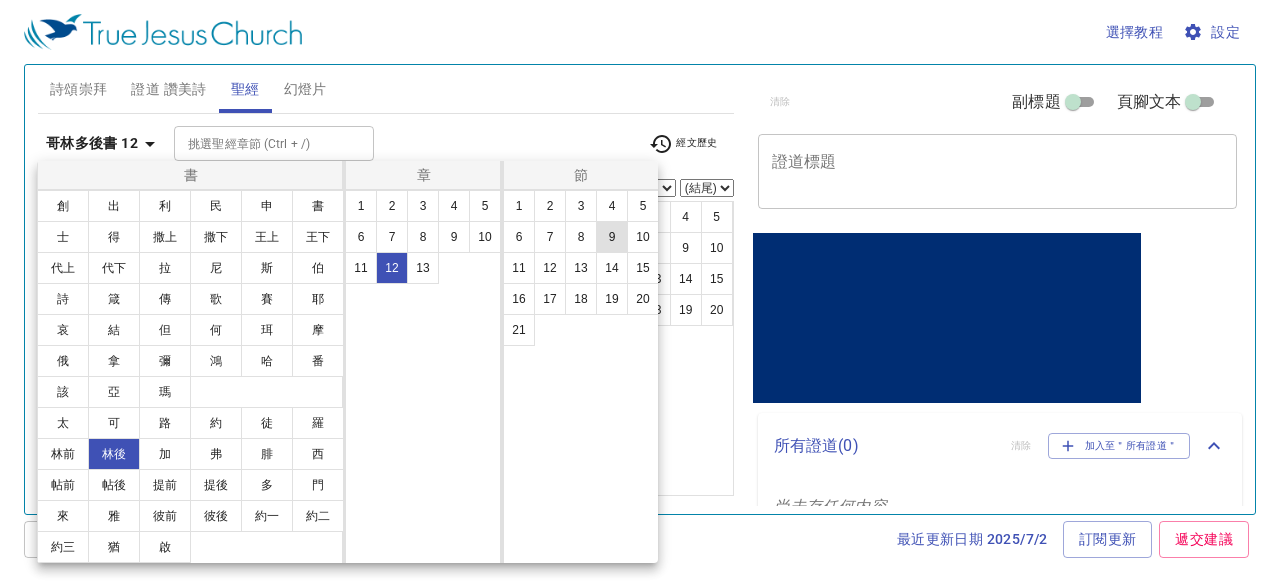 click on "9" at bounding box center (612, 237) 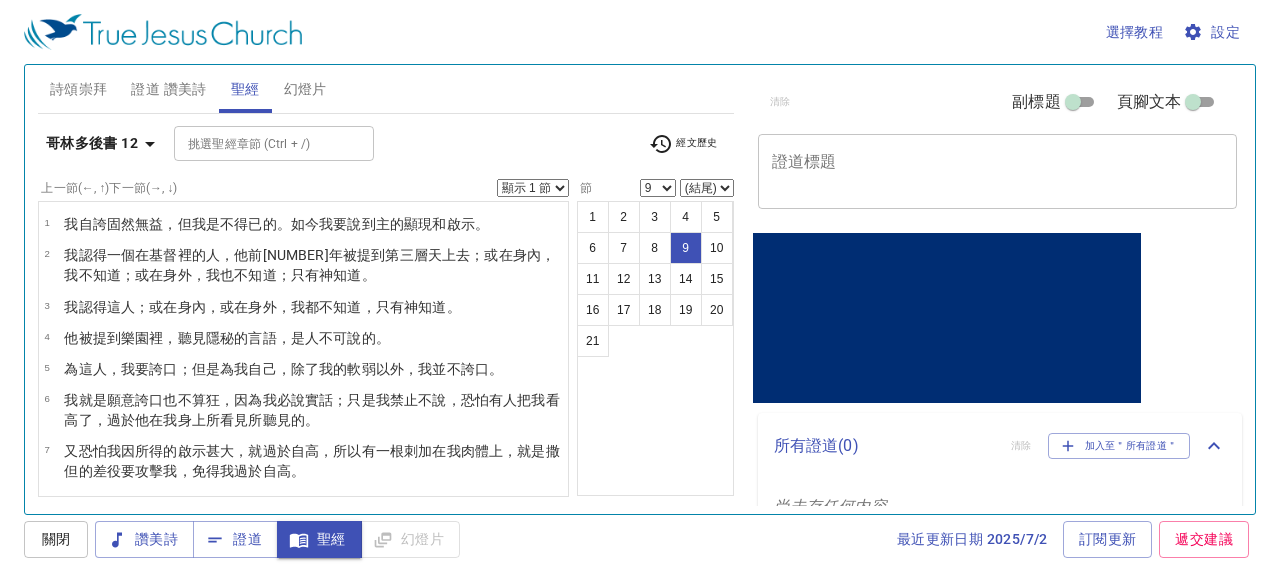 scroll, scrollTop: 195, scrollLeft: 0, axis: vertical 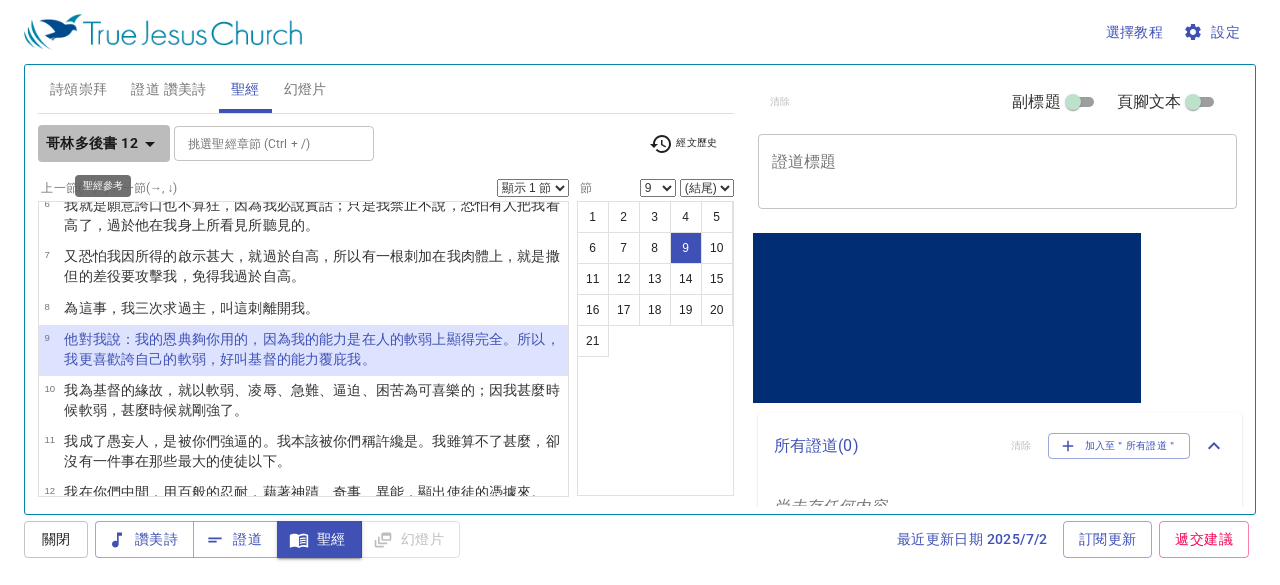 click on "哥林多後書 12" at bounding box center [92, 143] 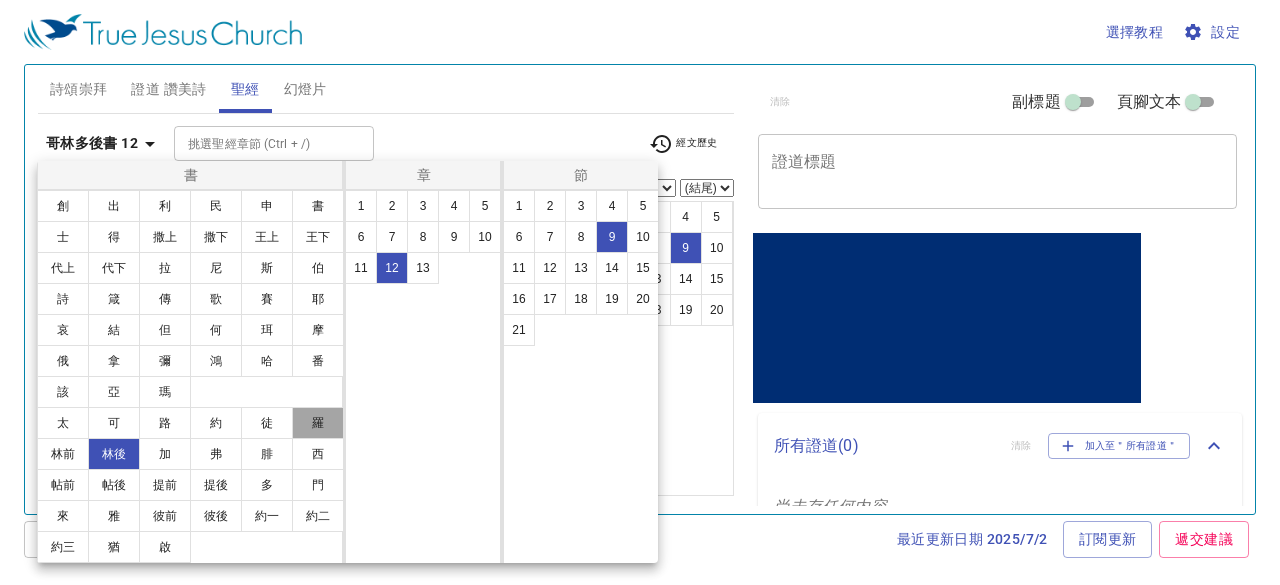 click on "羅" at bounding box center [318, 423] 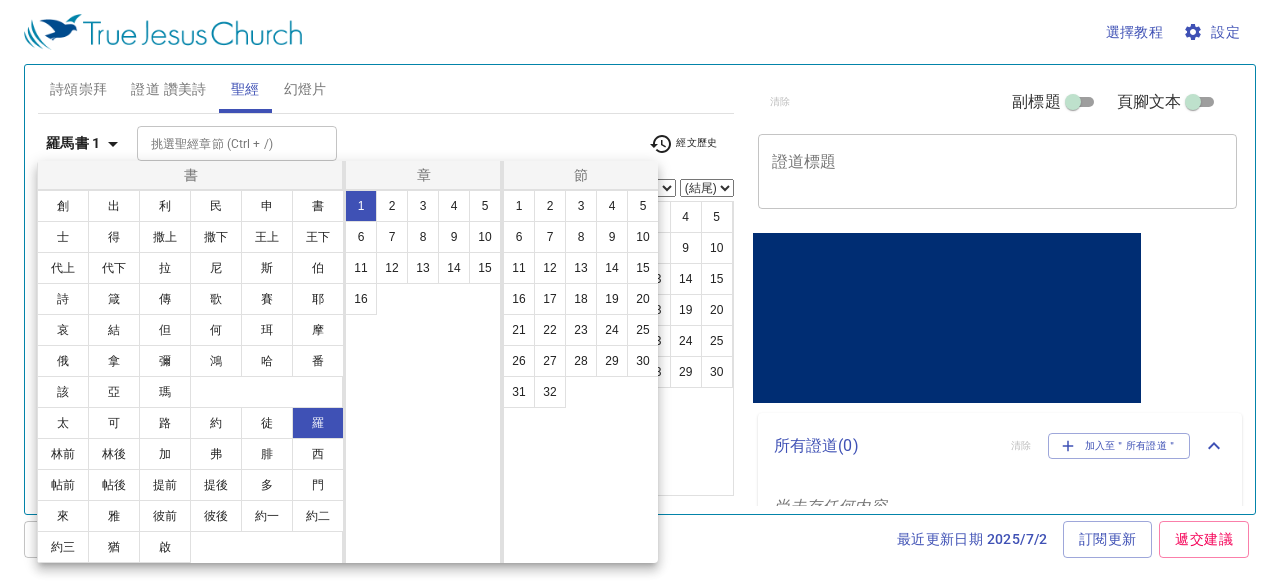 scroll, scrollTop: 0, scrollLeft: 0, axis: both 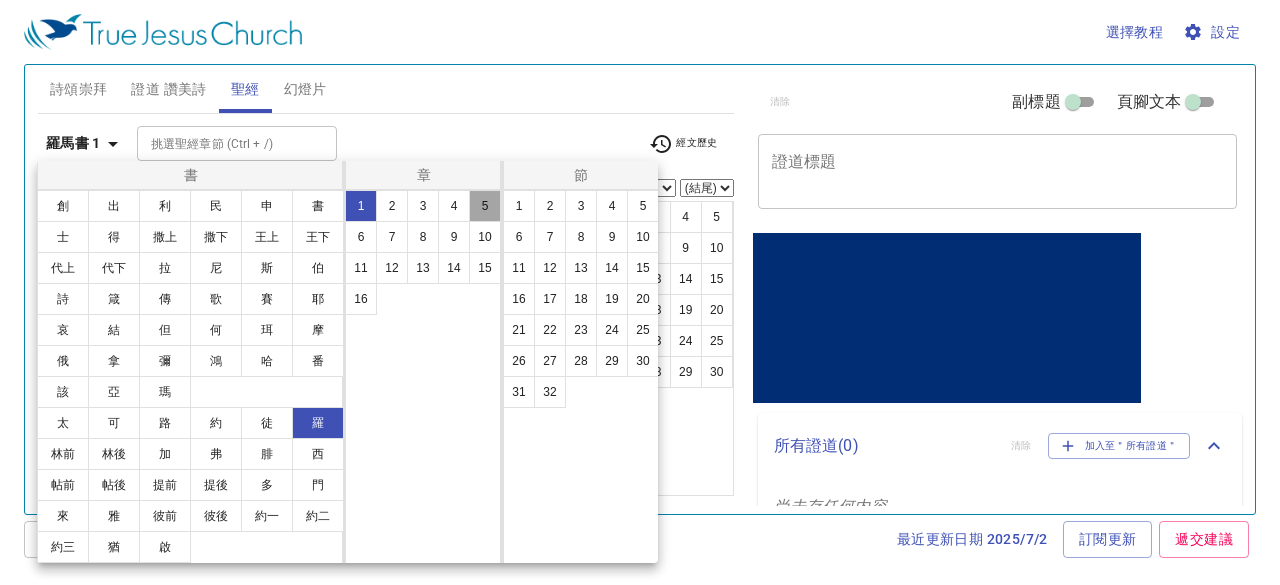 click on "5" at bounding box center [485, 206] 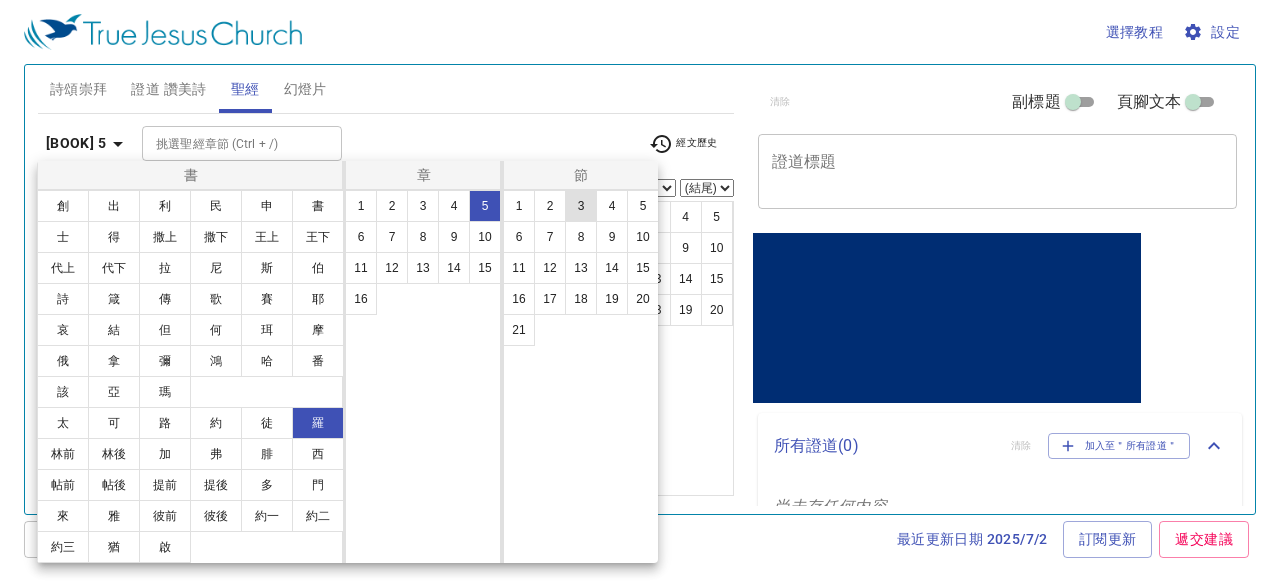 click on "3" at bounding box center [581, 206] 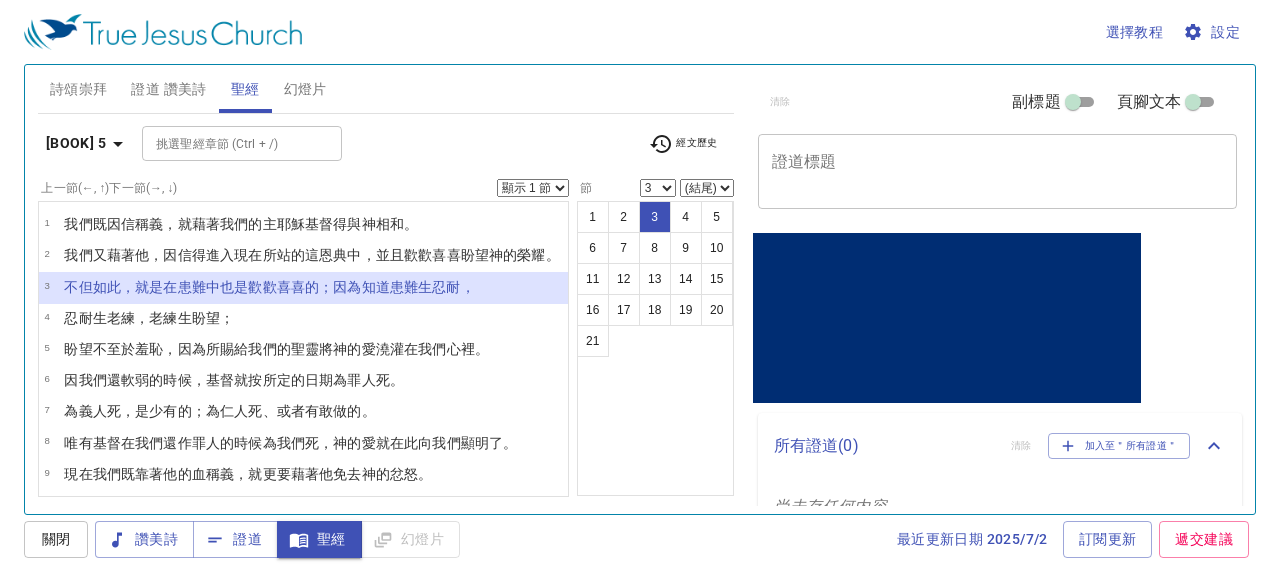 click on "顯示 1 節 顯示 2 節 顯示 3 節 顯示 4 節 顯示 5 節" at bounding box center (533, 188) 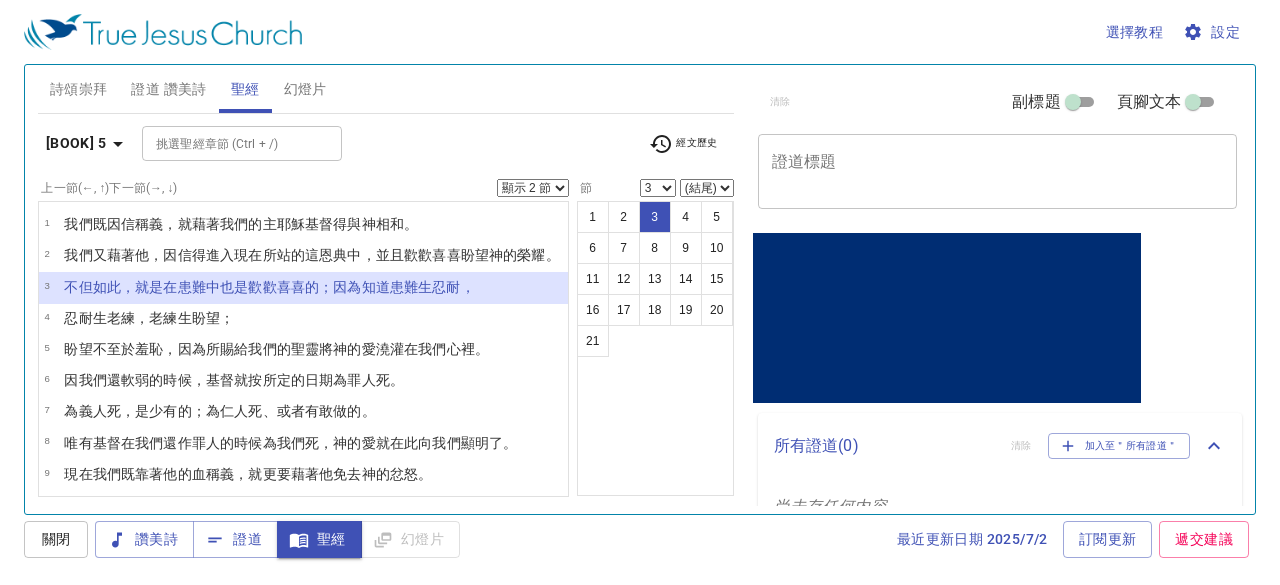 click on "顯示 1 節 顯示 2 節 顯示 3 節 顯示 4 節 顯示 5 節" at bounding box center (533, 188) 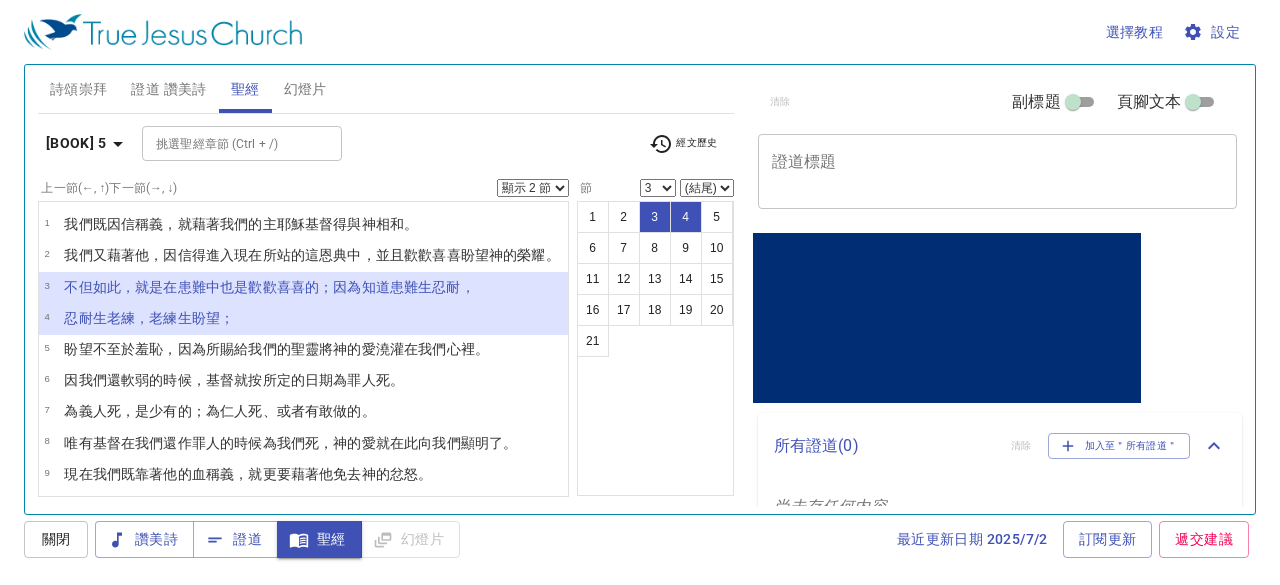 click on "詩頌崇拜 證道 讚美詩 聖經 幻燈片" at bounding box center [386, 89] 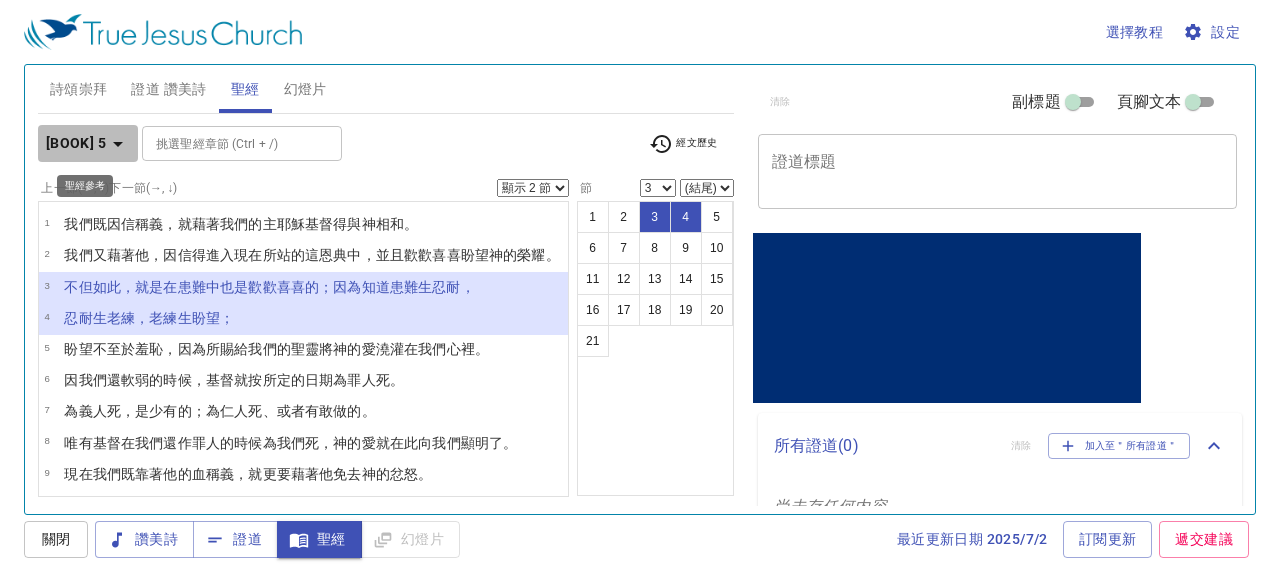 click on "羅馬書 5" at bounding box center (76, 143) 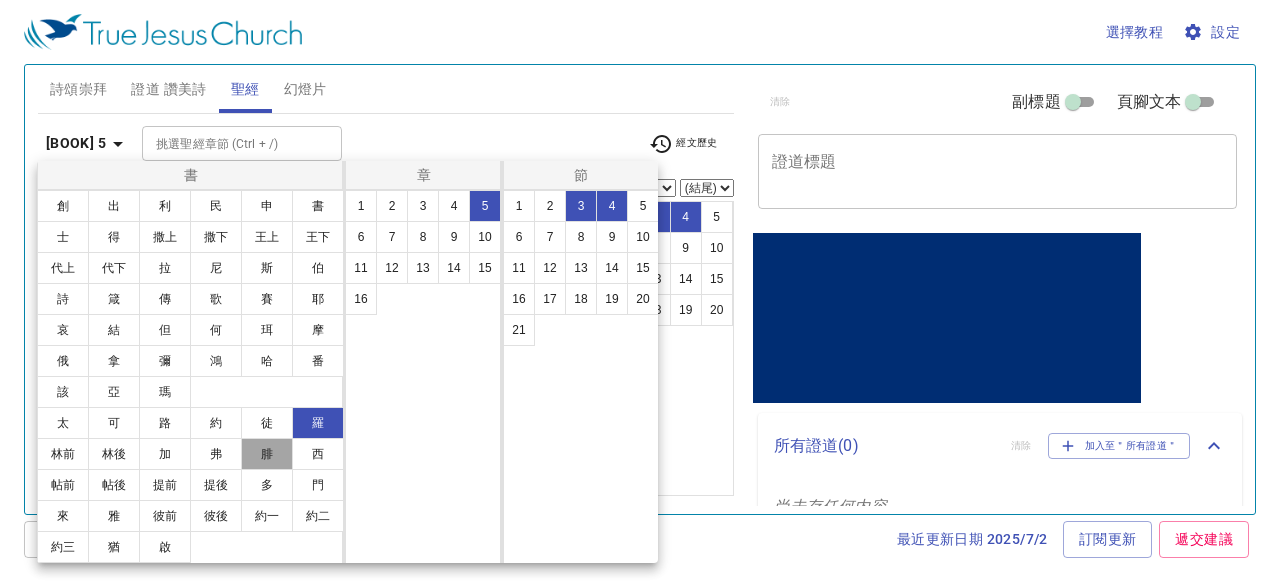 click on "腓" at bounding box center (267, 454) 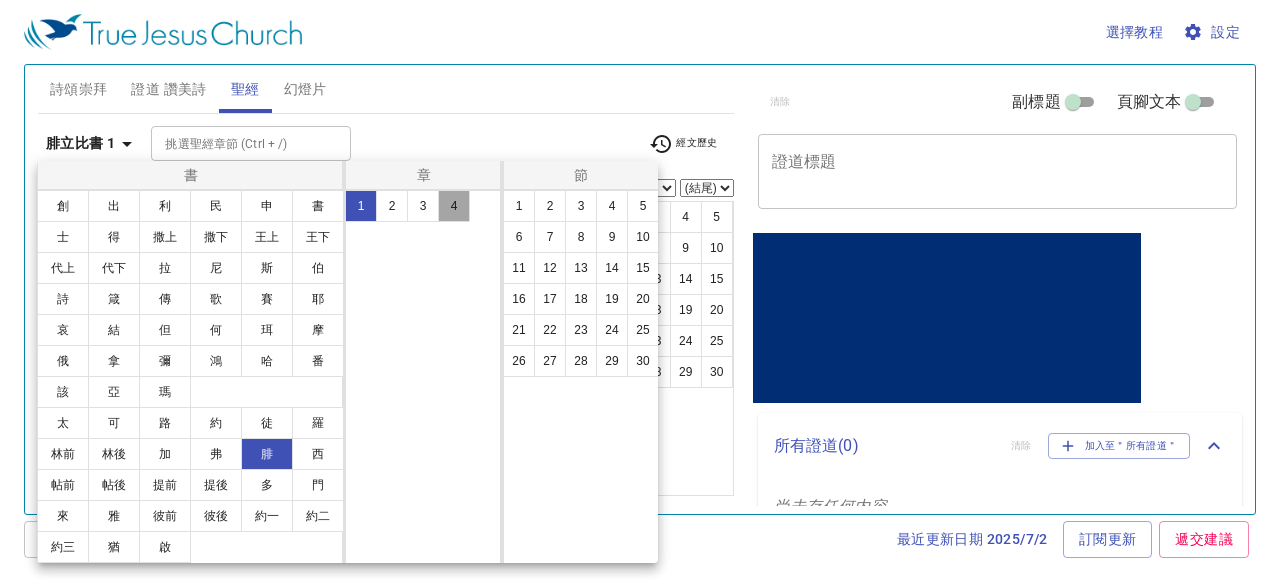 click on "4" at bounding box center [454, 206] 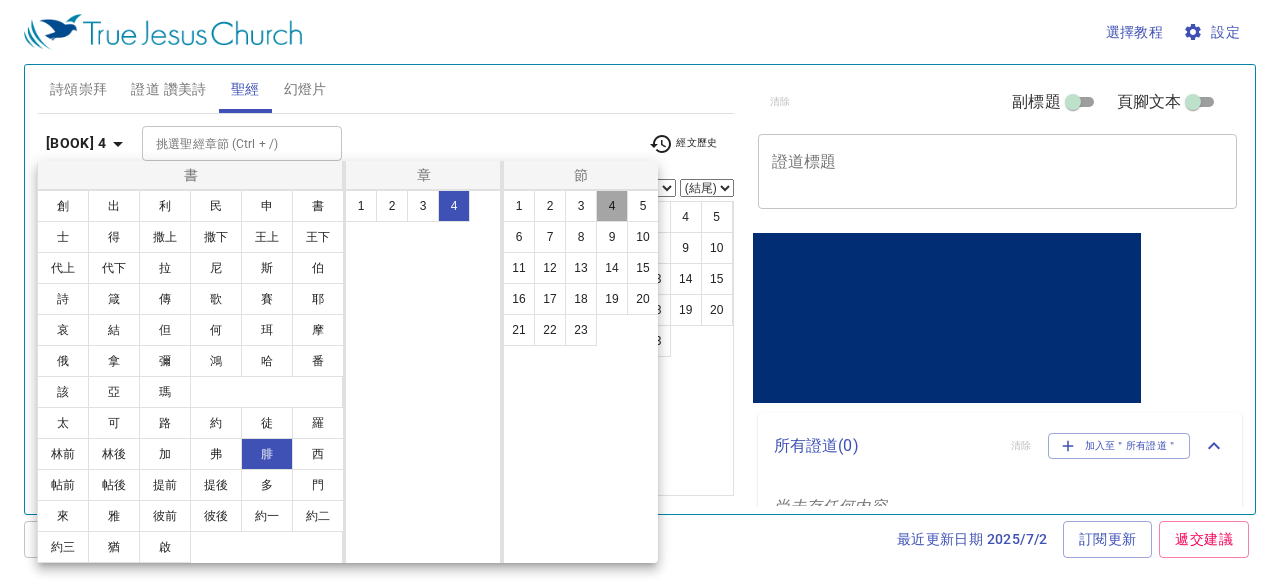 click on "4" at bounding box center [612, 206] 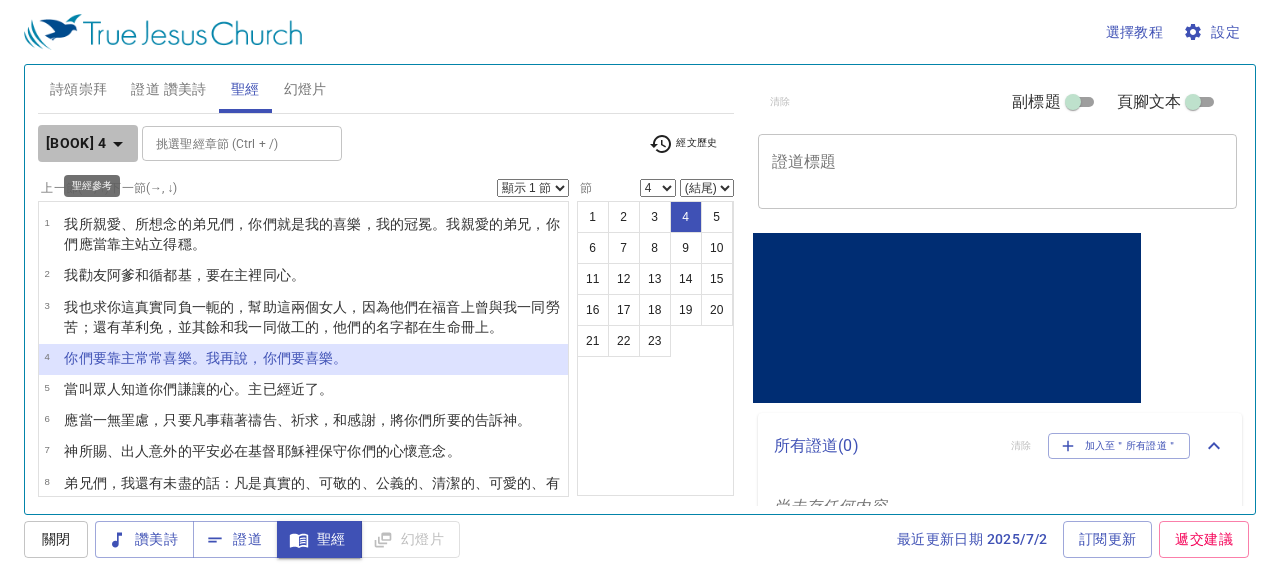 click on "腓立比書 4" at bounding box center [76, 143] 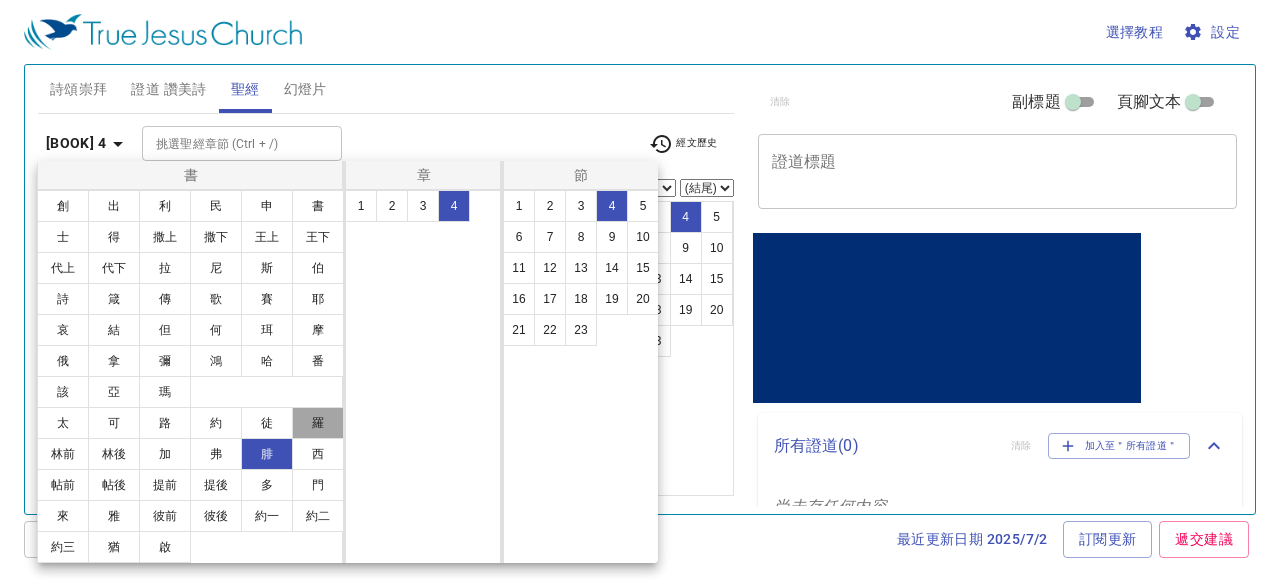 click on "羅" at bounding box center (318, 423) 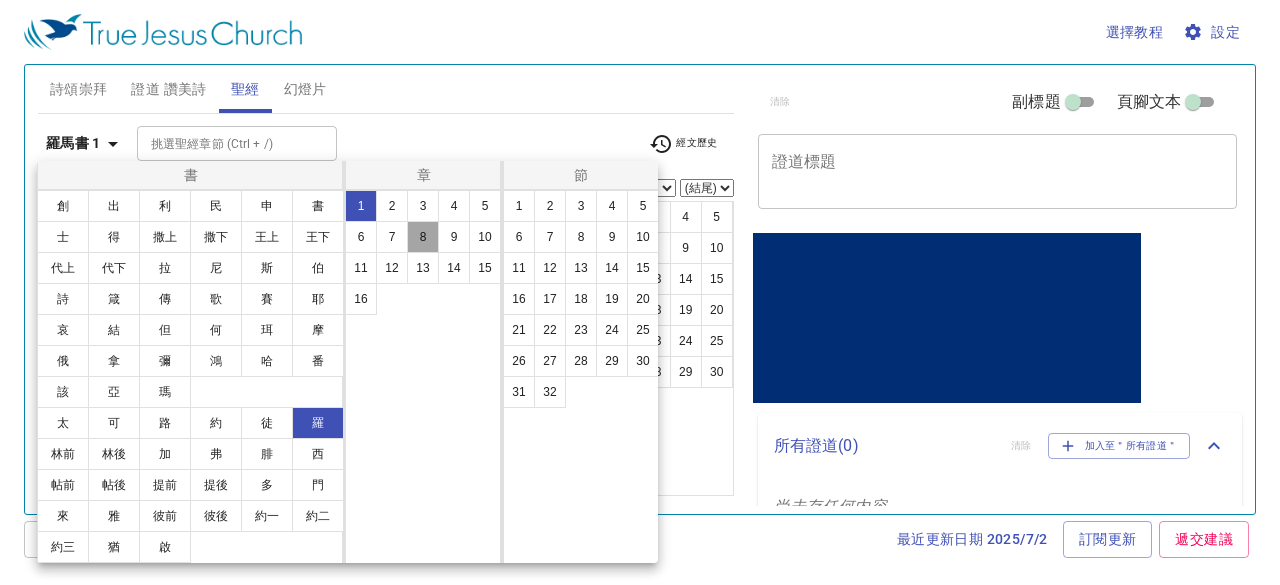 click on "8" at bounding box center (423, 237) 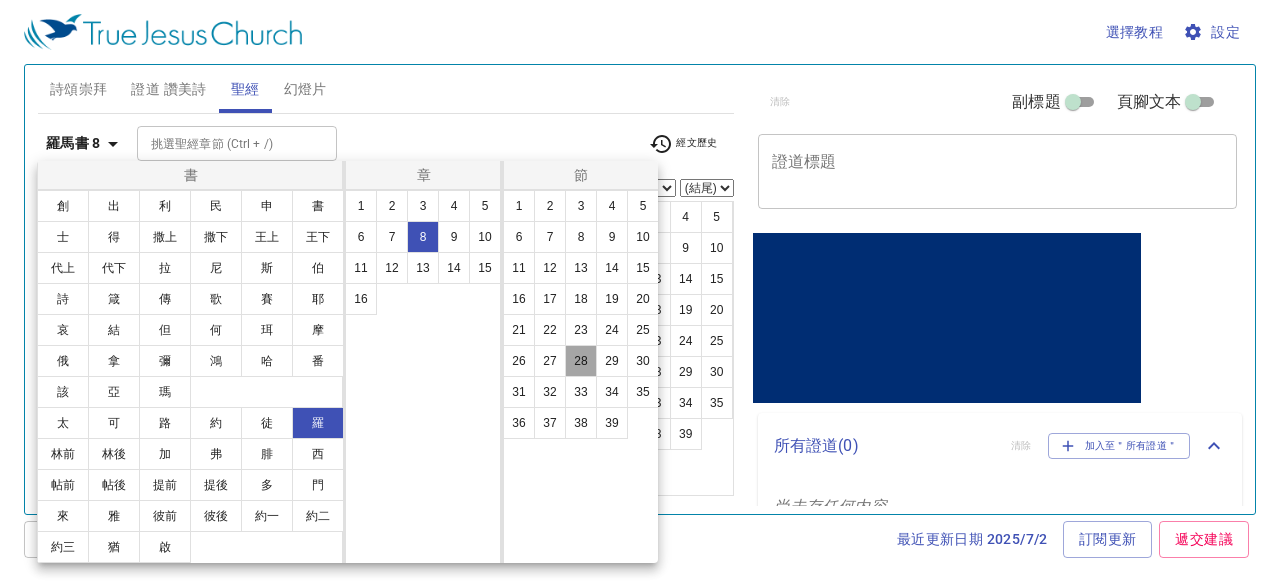 click on "28" at bounding box center (581, 361) 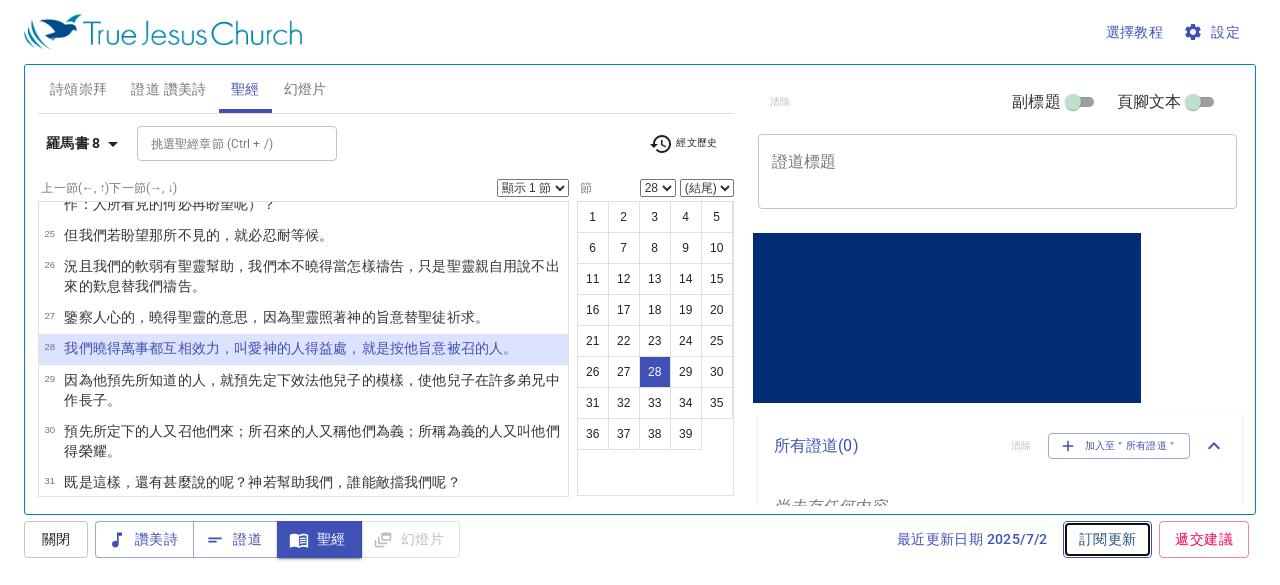 click on "訂閱更新" at bounding box center [1108, 539] 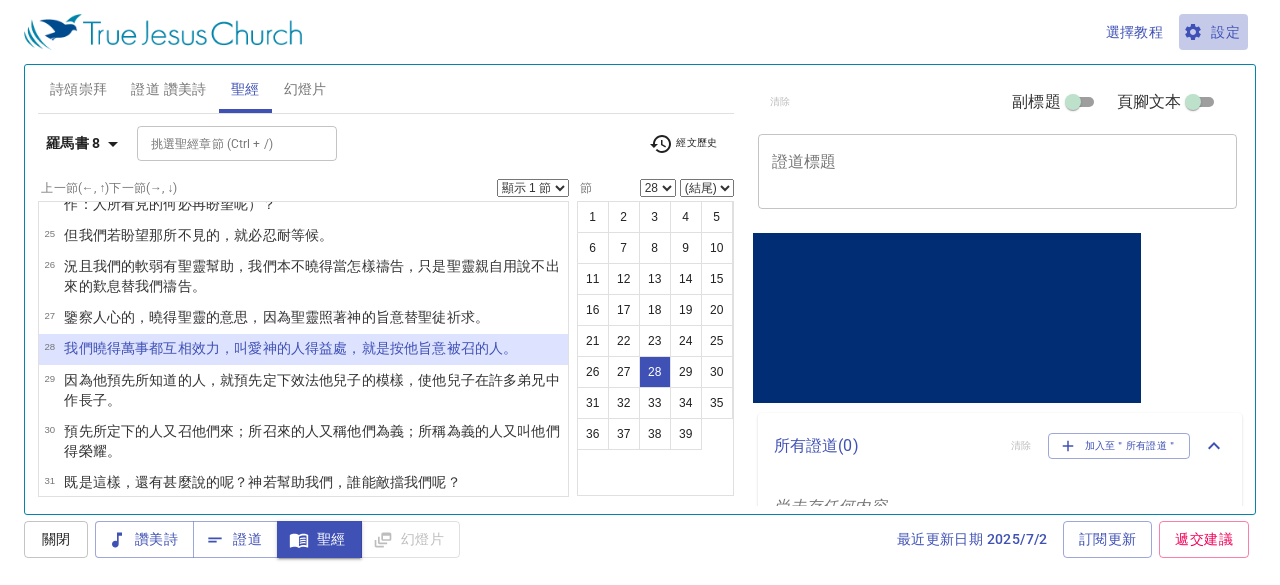 click on "設定" at bounding box center (1213, 32) 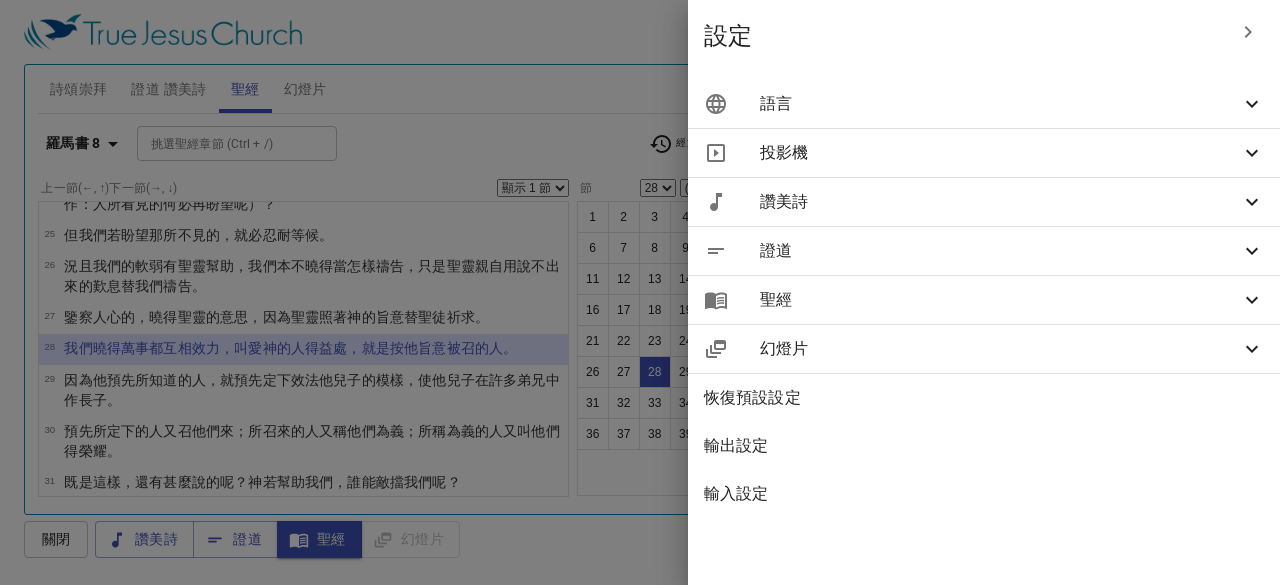 click at bounding box center (640, 292) 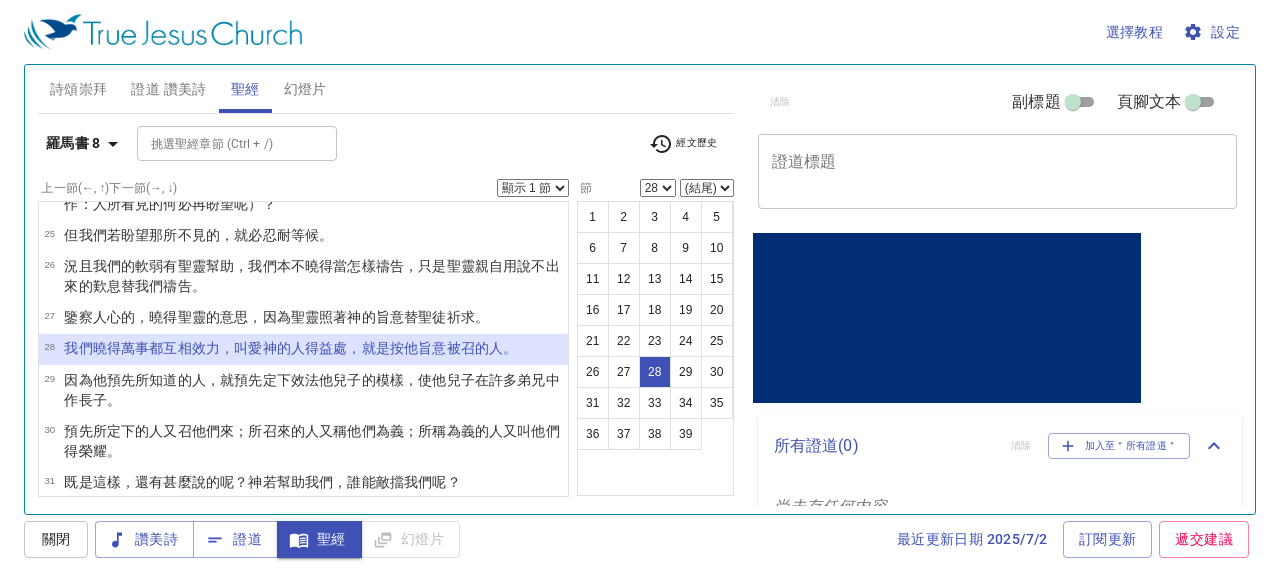 click on "選擇教程" at bounding box center [1135, 32] 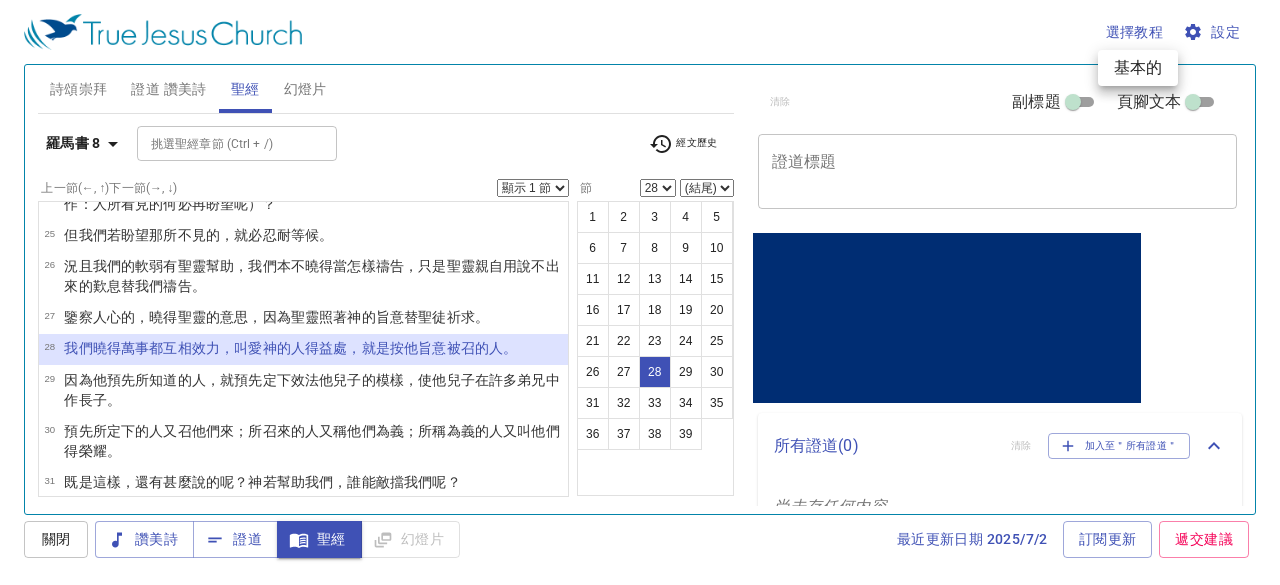 click on "基本的" at bounding box center (1138, 68) 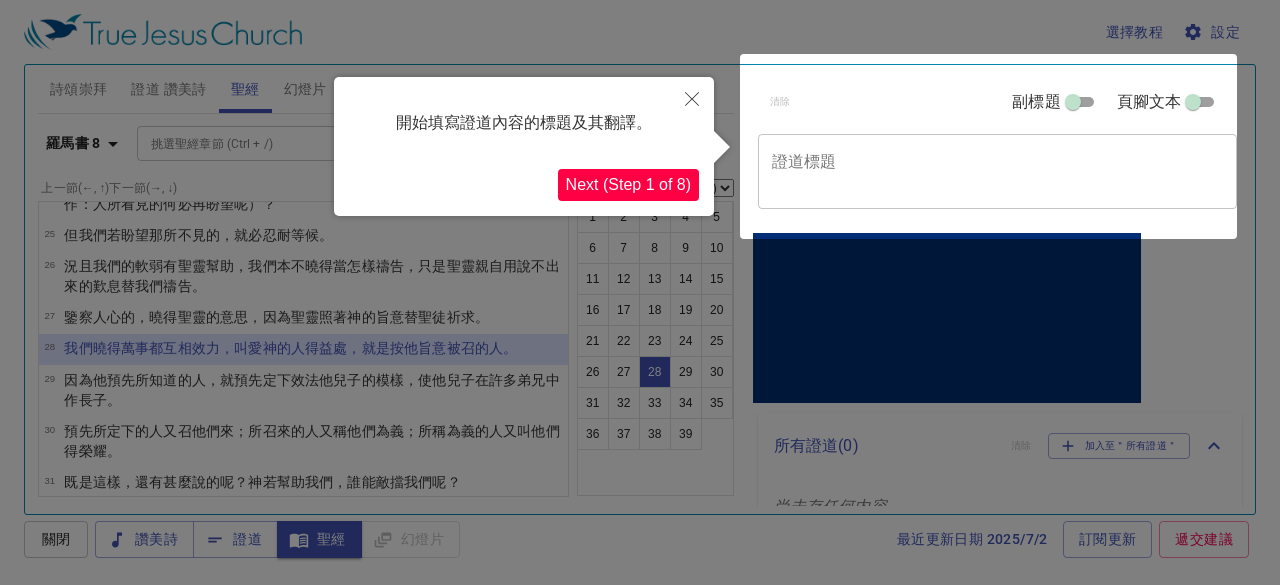 click 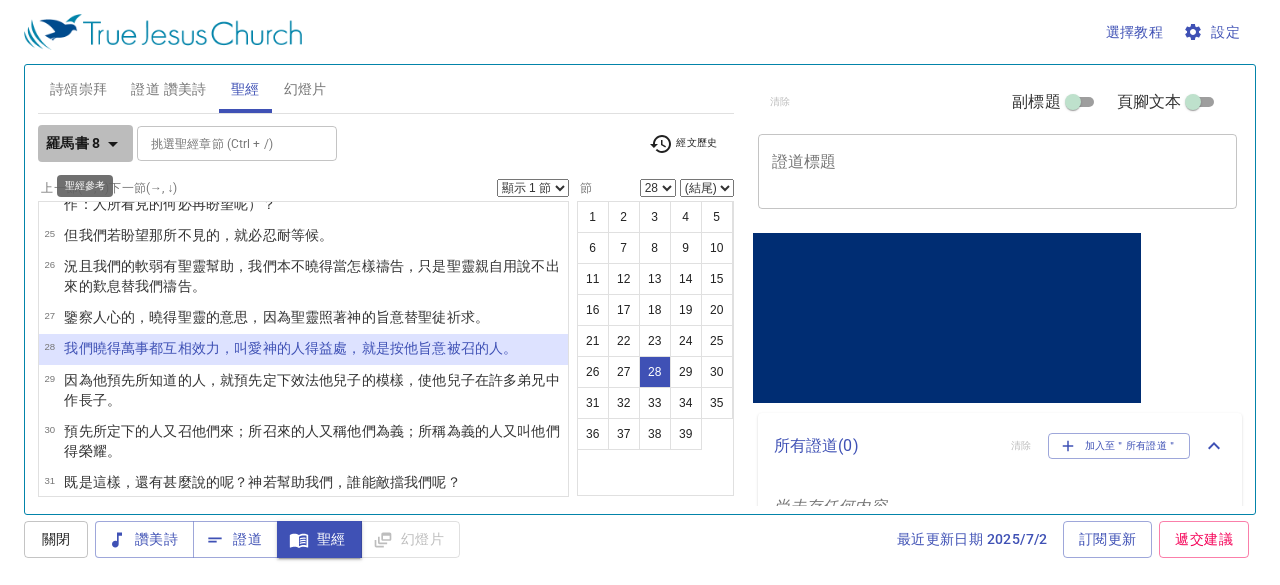 click on "羅馬書 8" at bounding box center [73, 143] 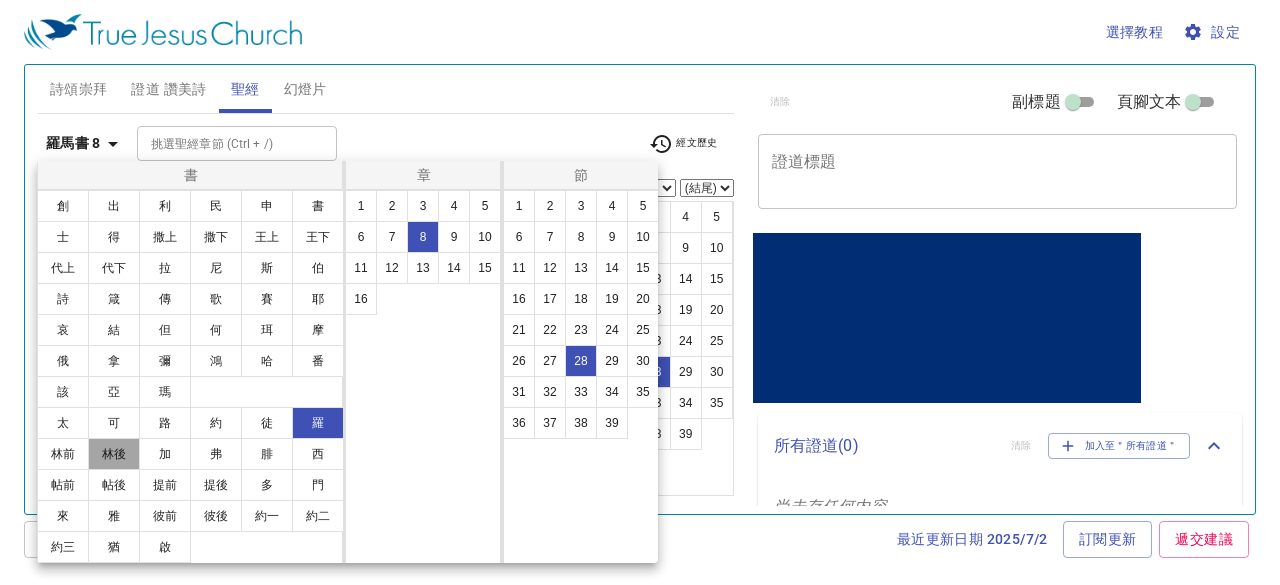 click on "林後" at bounding box center (114, 454) 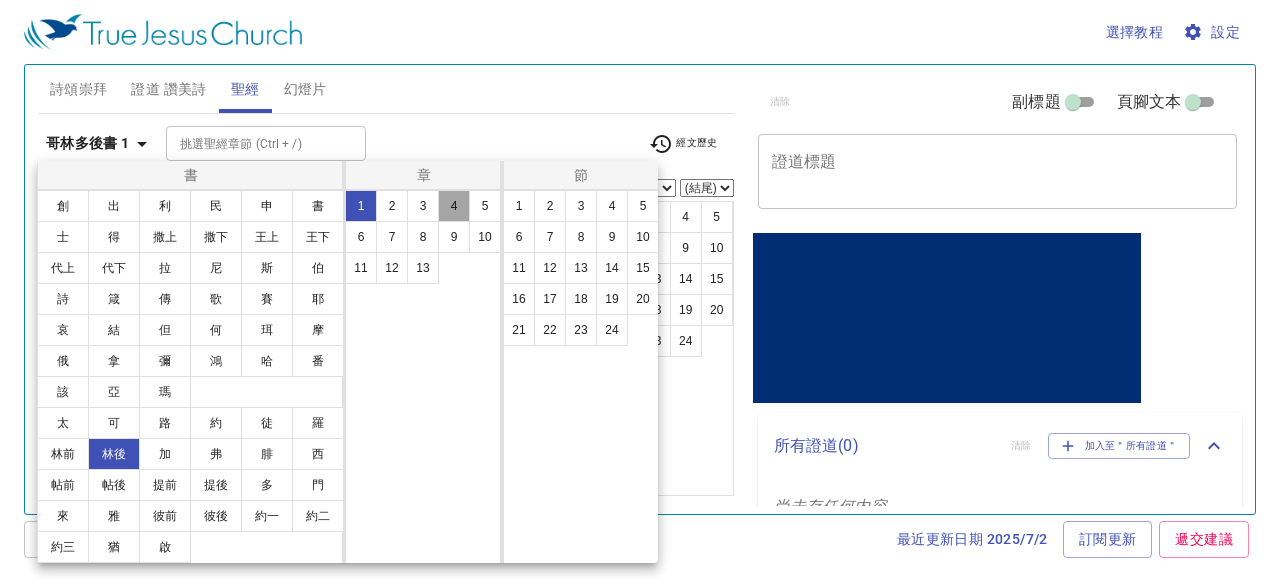 click on "4" at bounding box center (454, 206) 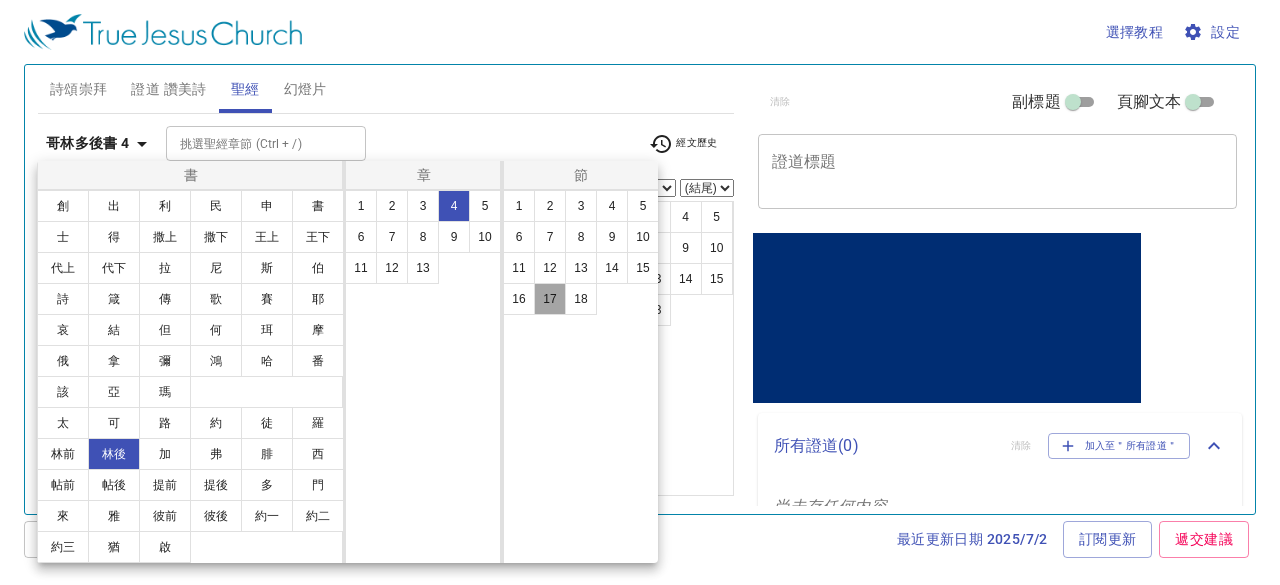click on "17" at bounding box center [550, 299] 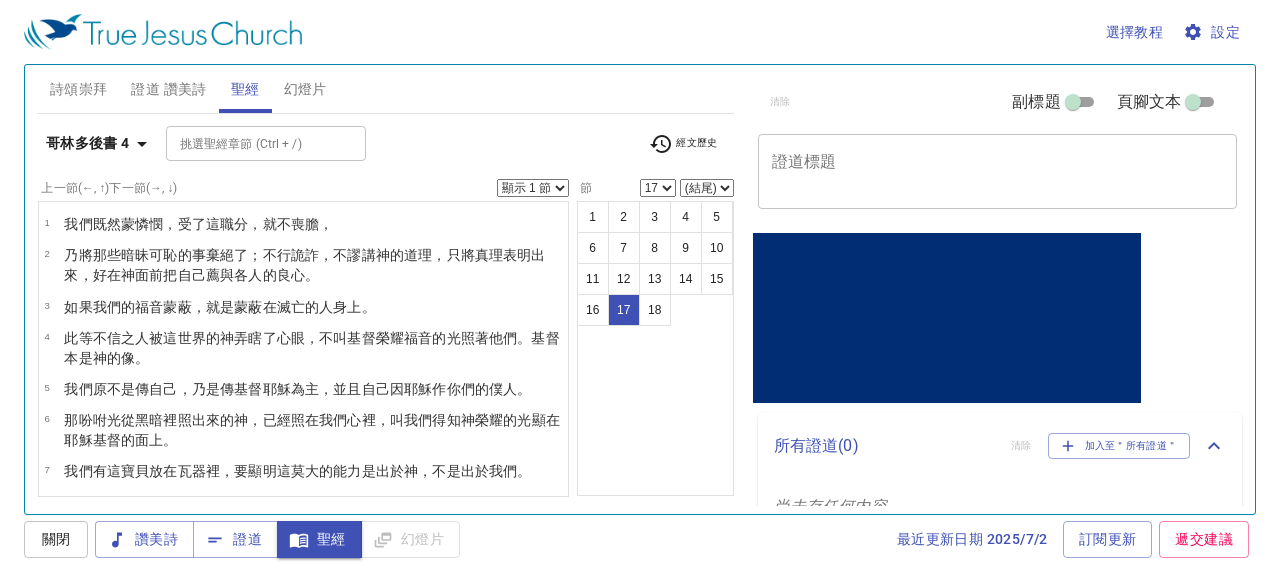 scroll, scrollTop: 441, scrollLeft: 0, axis: vertical 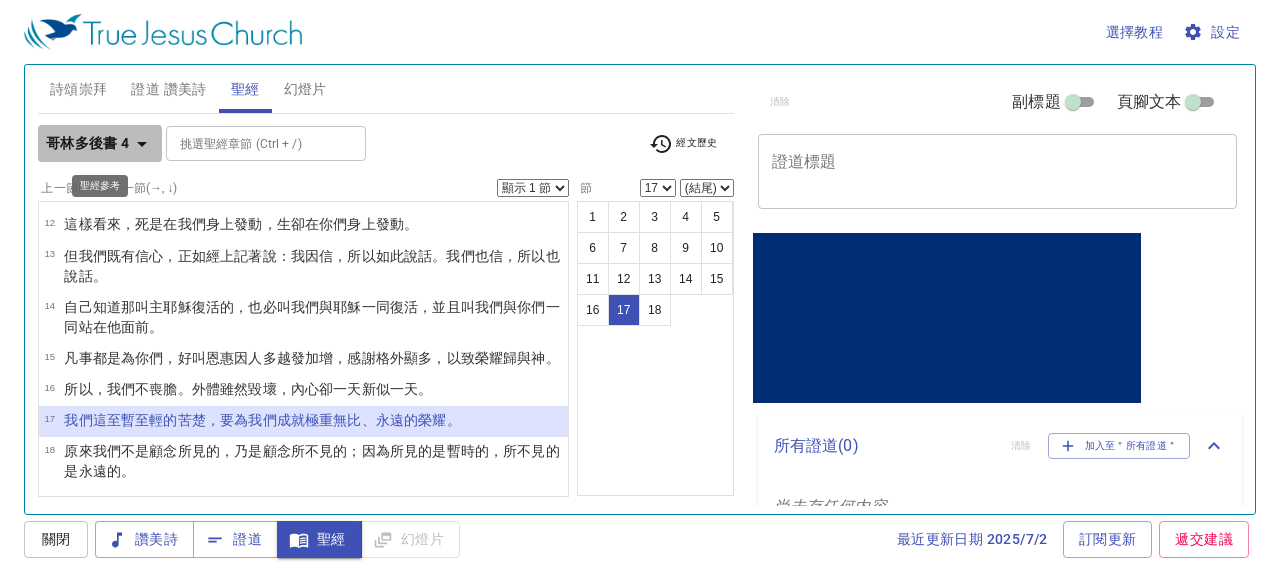 click on "哥林多後書 4" at bounding box center [88, 143] 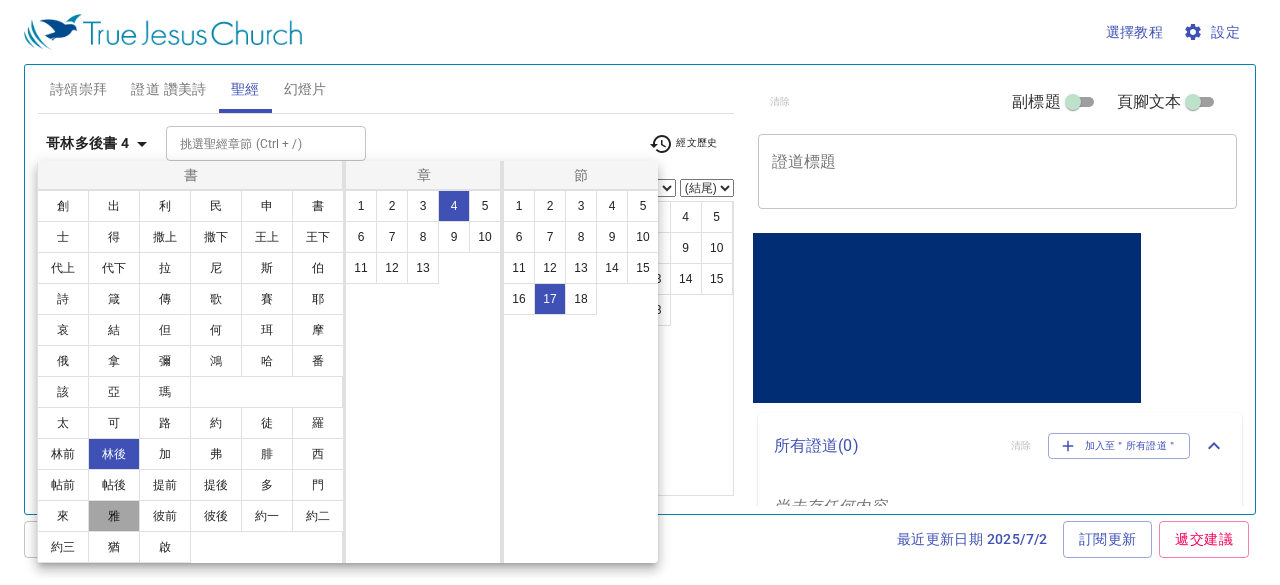 click on "雅" at bounding box center [114, 516] 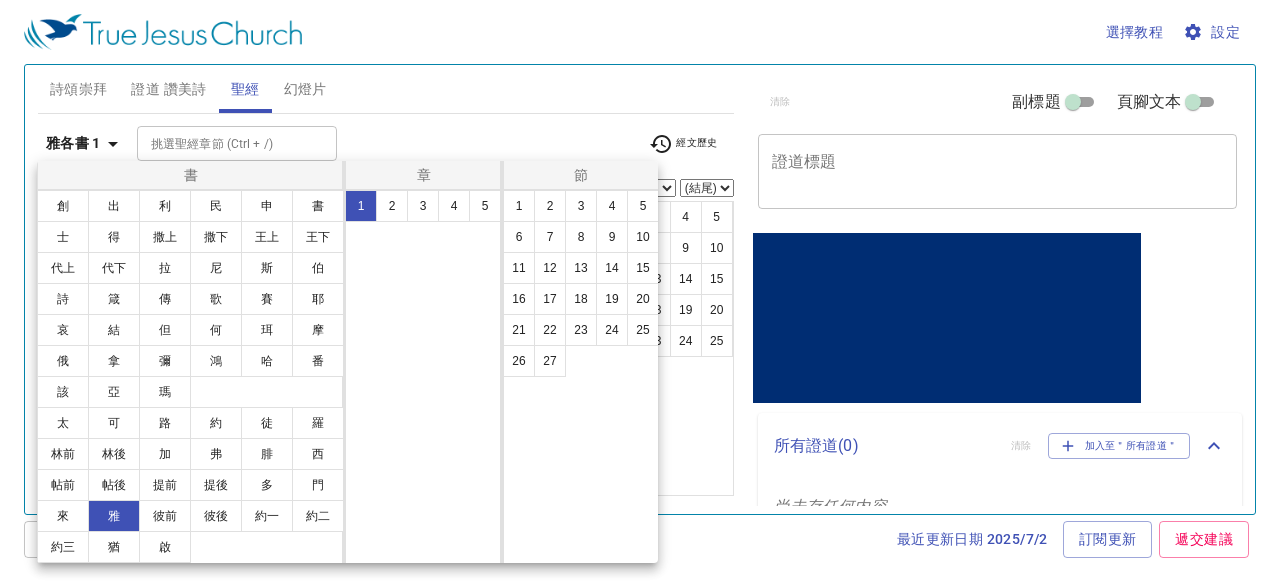 scroll, scrollTop: 0, scrollLeft: 0, axis: both 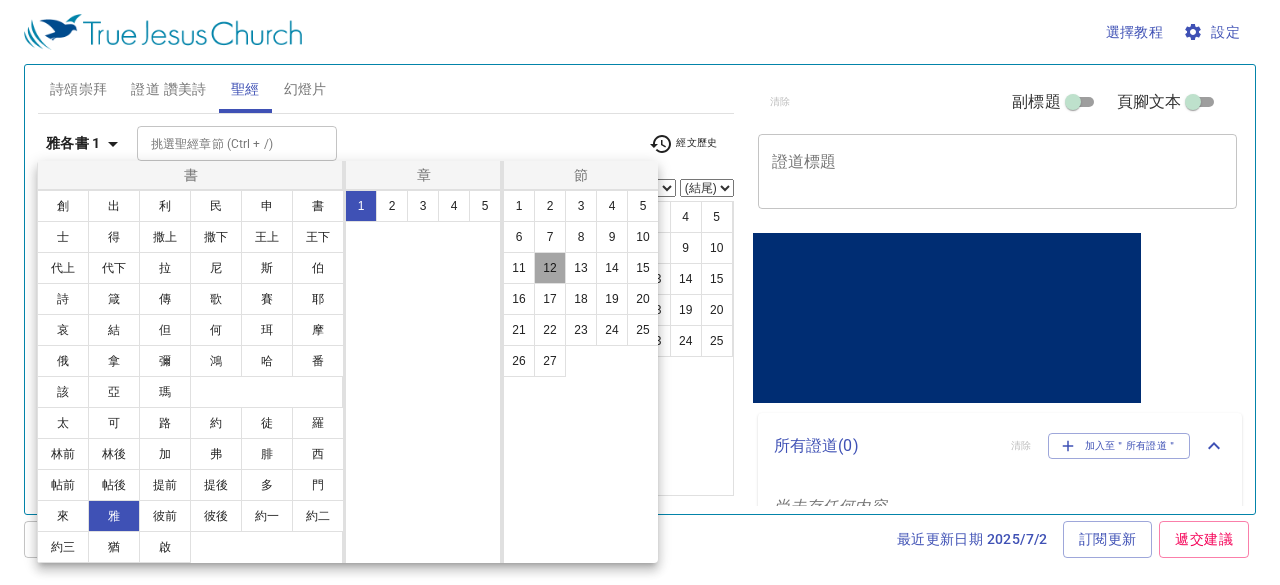 click on "12" at bounding box center (550, 268) 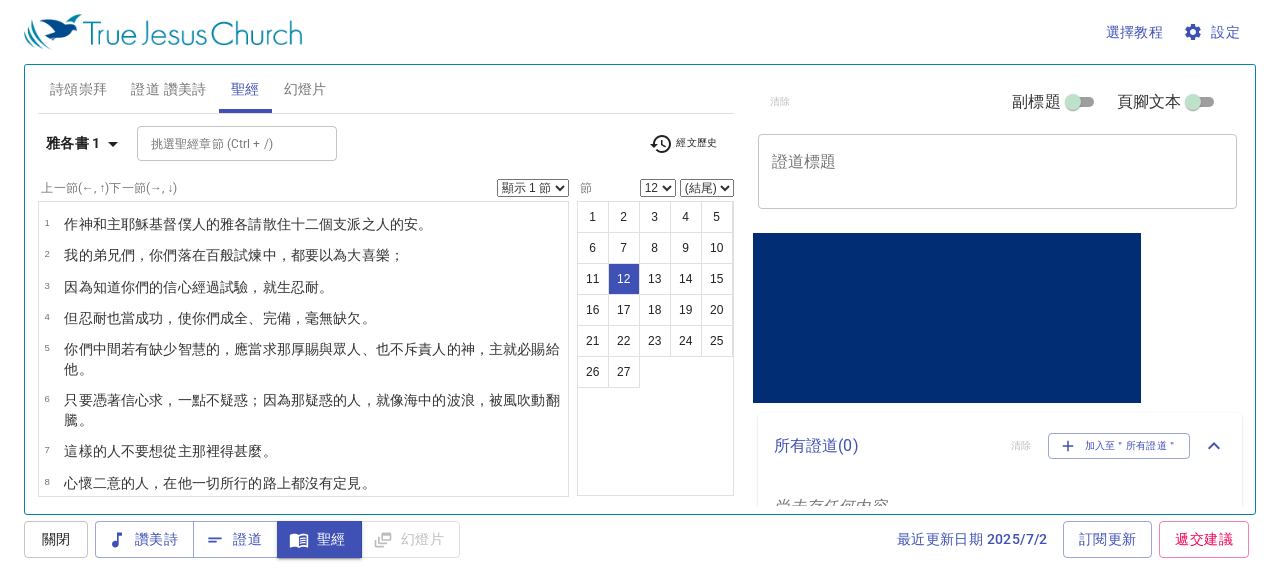 scroll, scrollTop: 288, scrollLeft: 0, axis: vertical 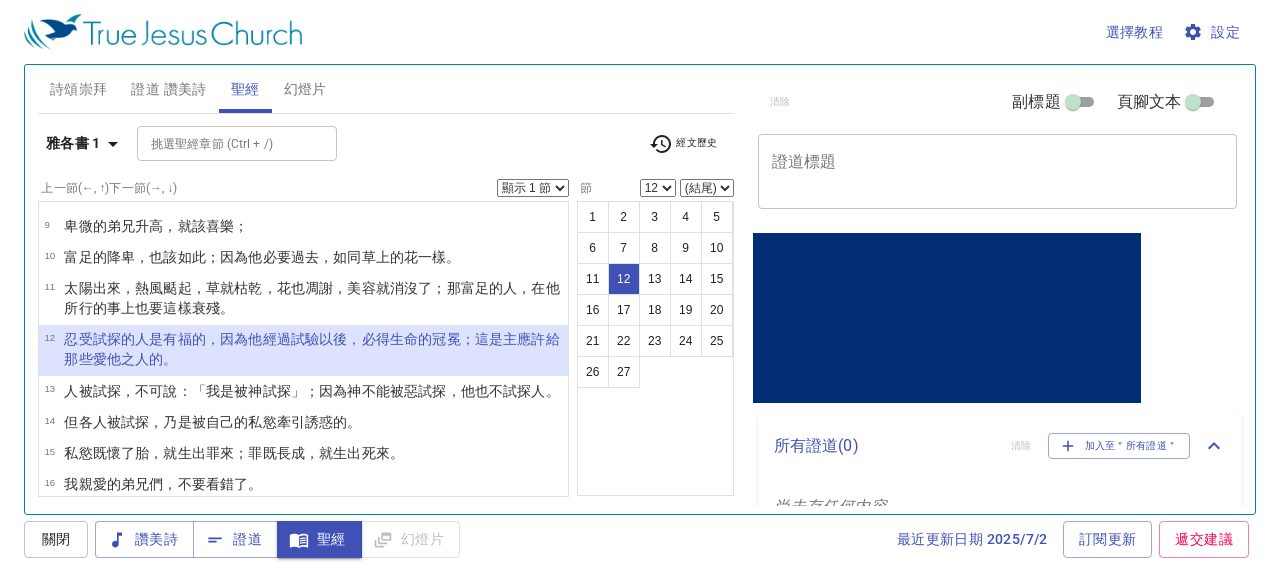 click on "顯示 1 節 顯示 2 節 顯示 3 節 顯示 4 節 顯示 5 節" at bounding box center [533, 188] 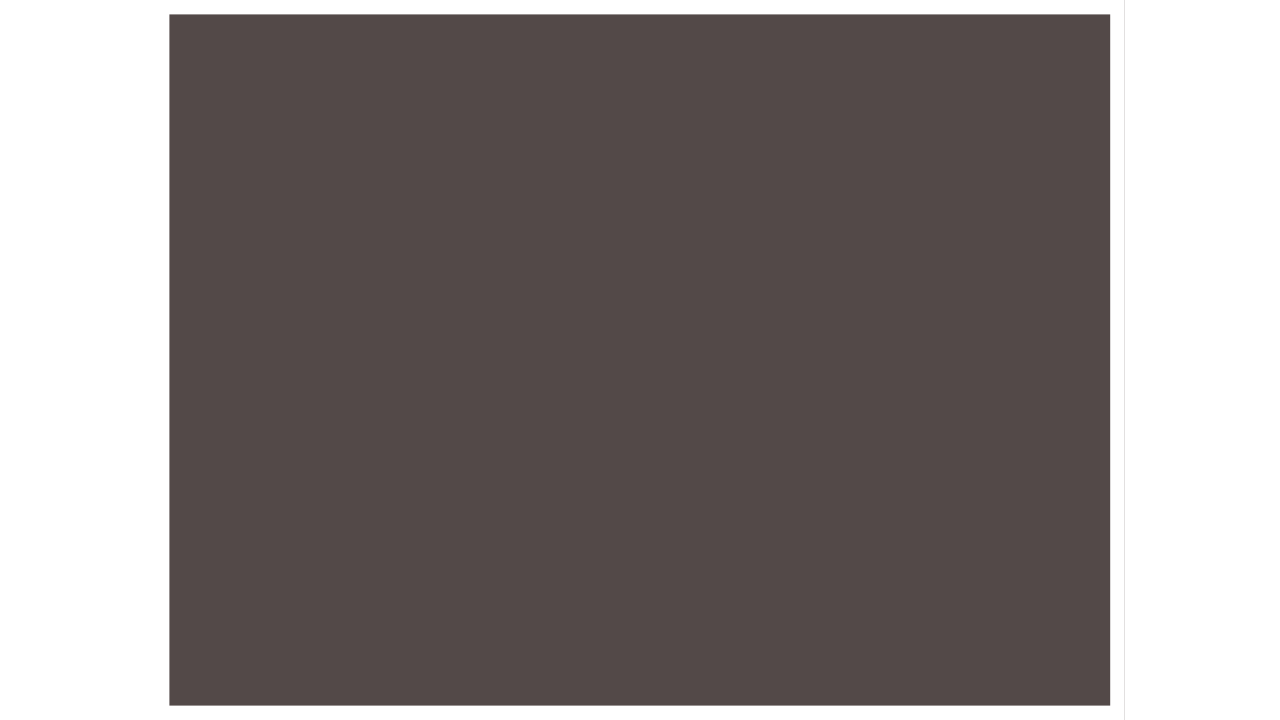 scroll, scrollTop: 0, scrollLeft: 0, axis: both 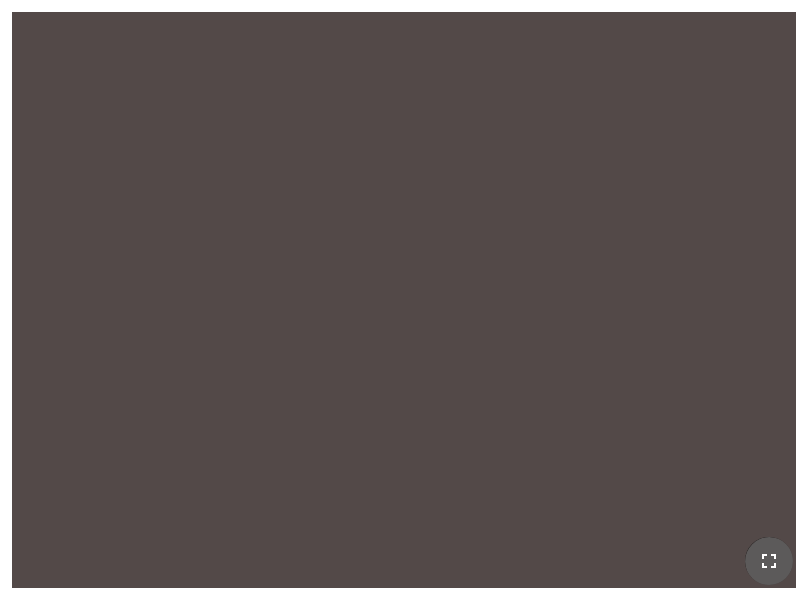 click 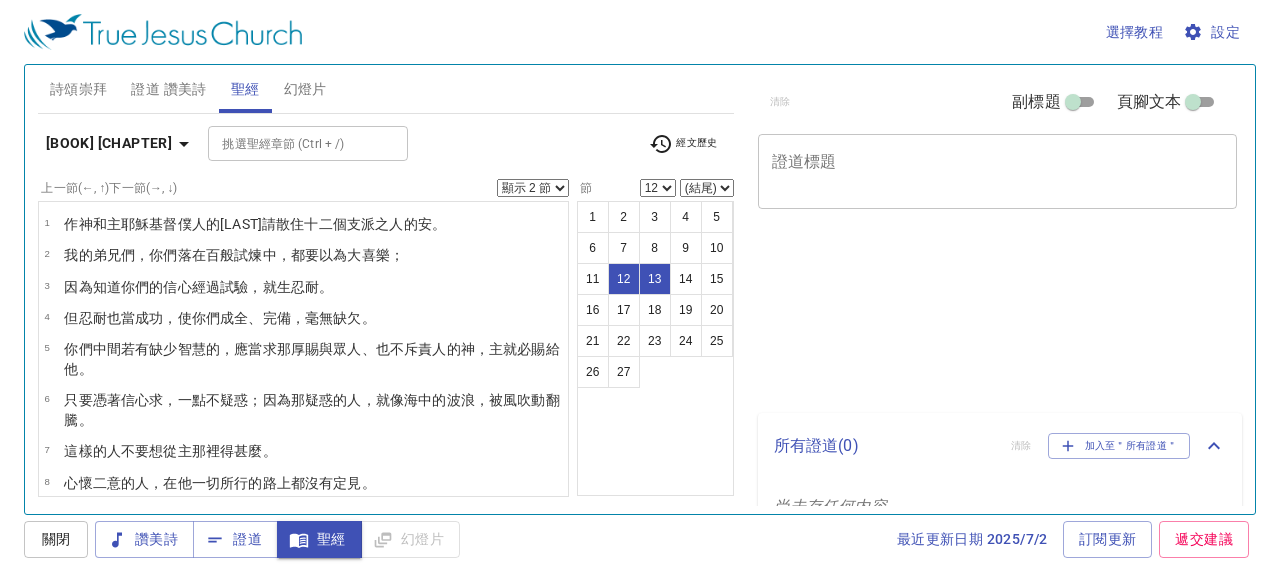 select on "2" 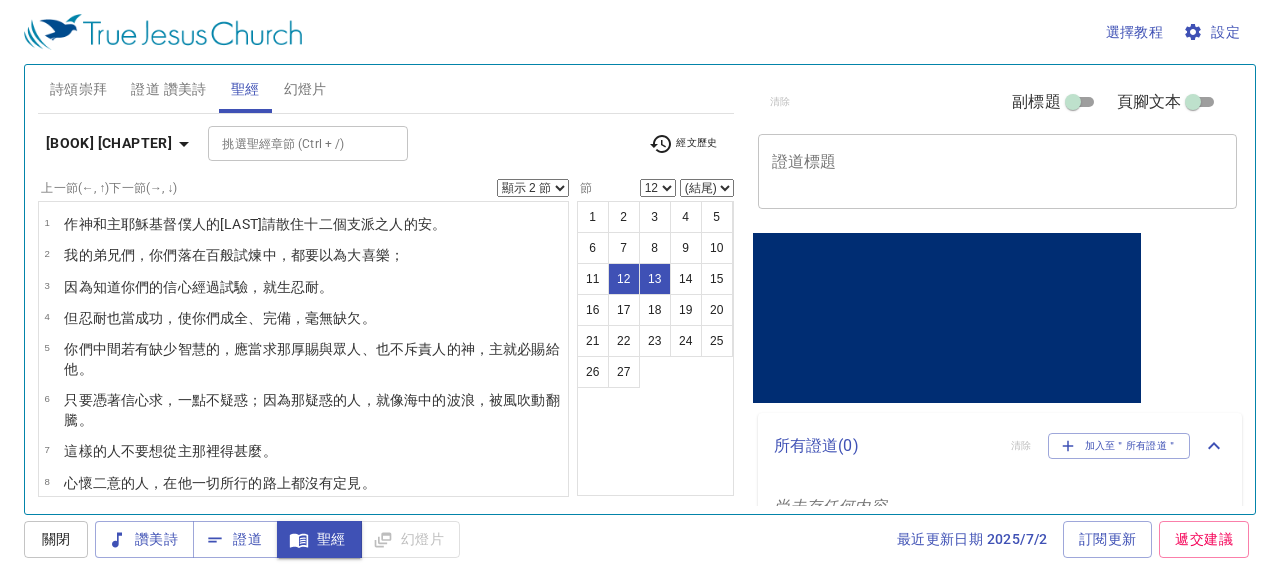 scroll, scrollTop: 0, scrollLeft: 0, axis: both 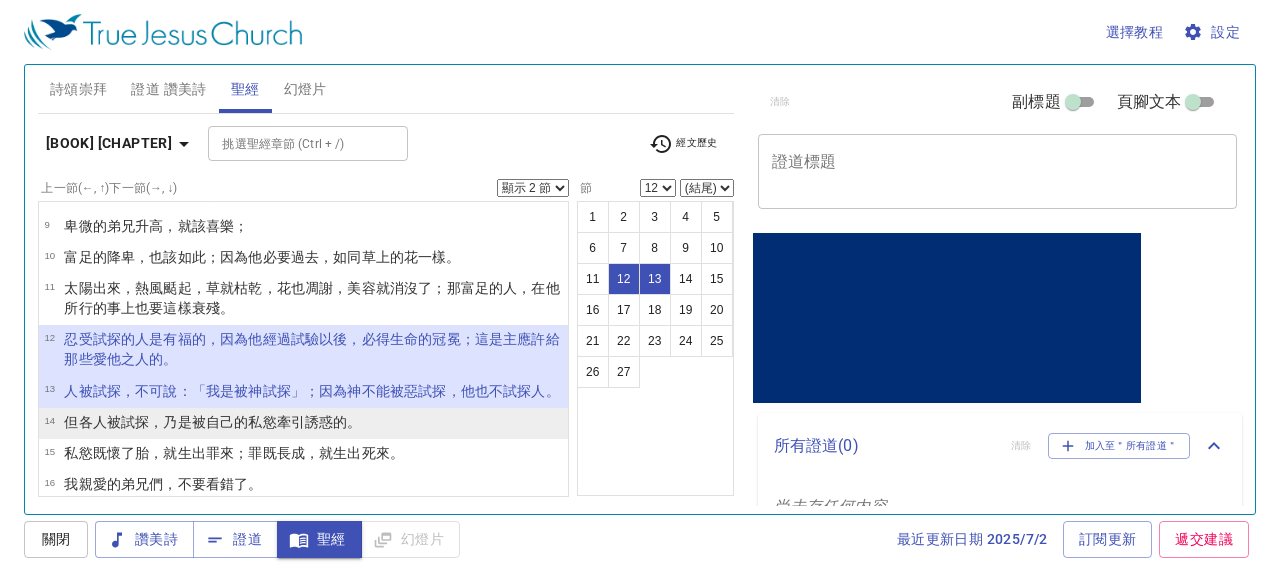 click on "14 但 各人 被試探 ，乃是被 自己的 私慾 牽引 誘惑 的。" at bounding box center (303, 423) 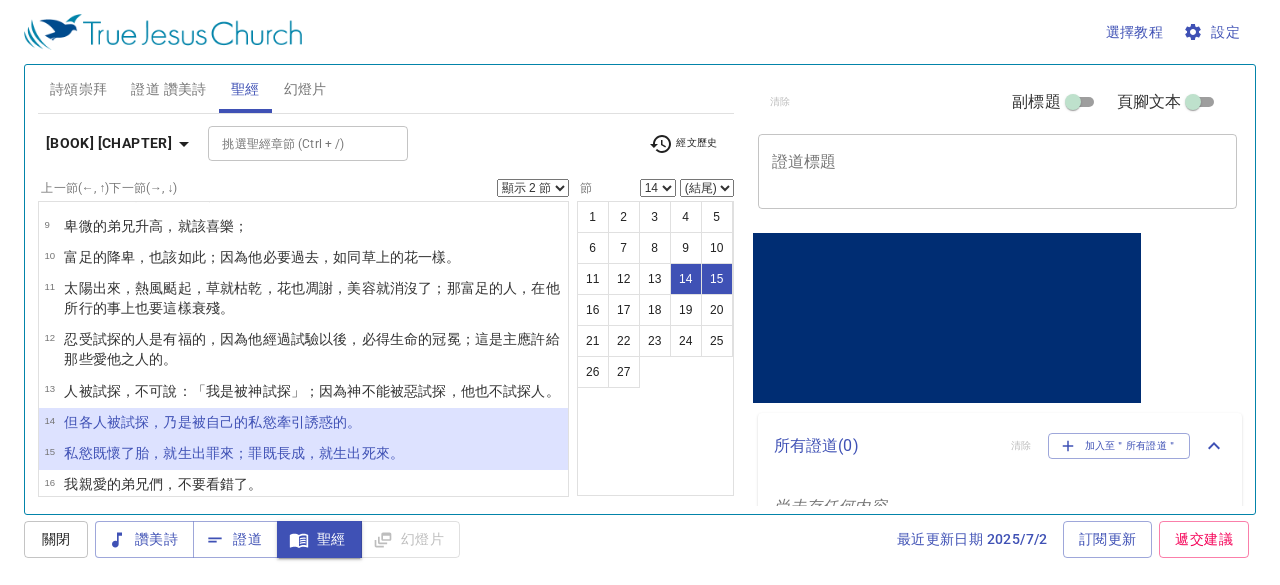 click on "顯示 1 節 顯示 2 節 顯示 3 節 顯示 4 節 顯示 5 節" at bounding box center (533, 188) 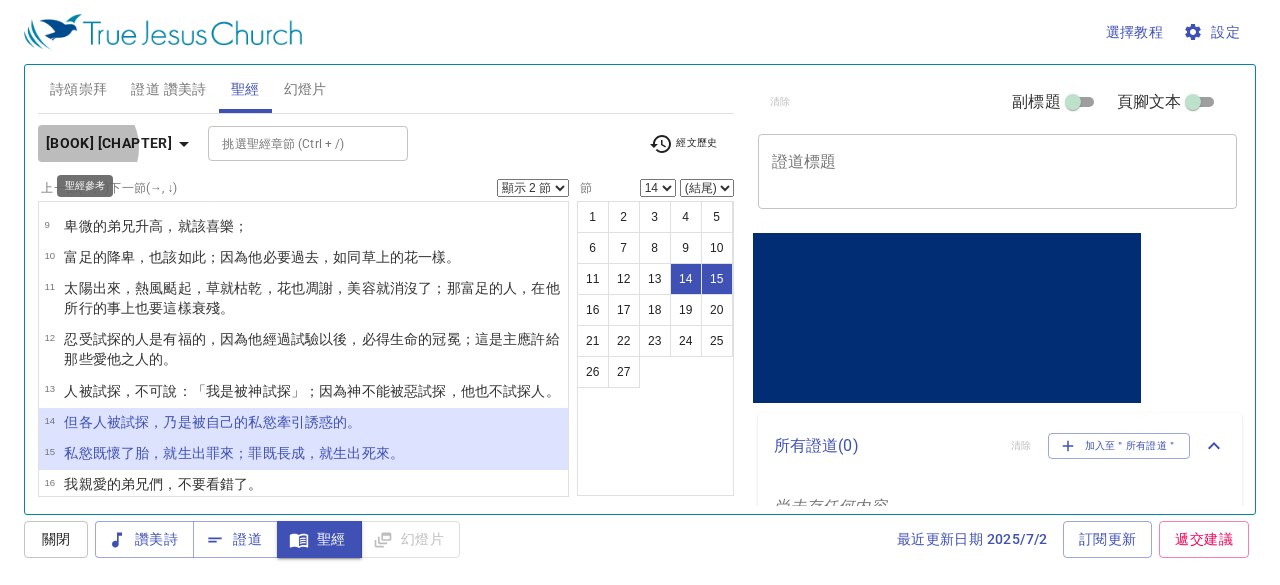 click on "雅各書 1" at bounding box center [109, 143] 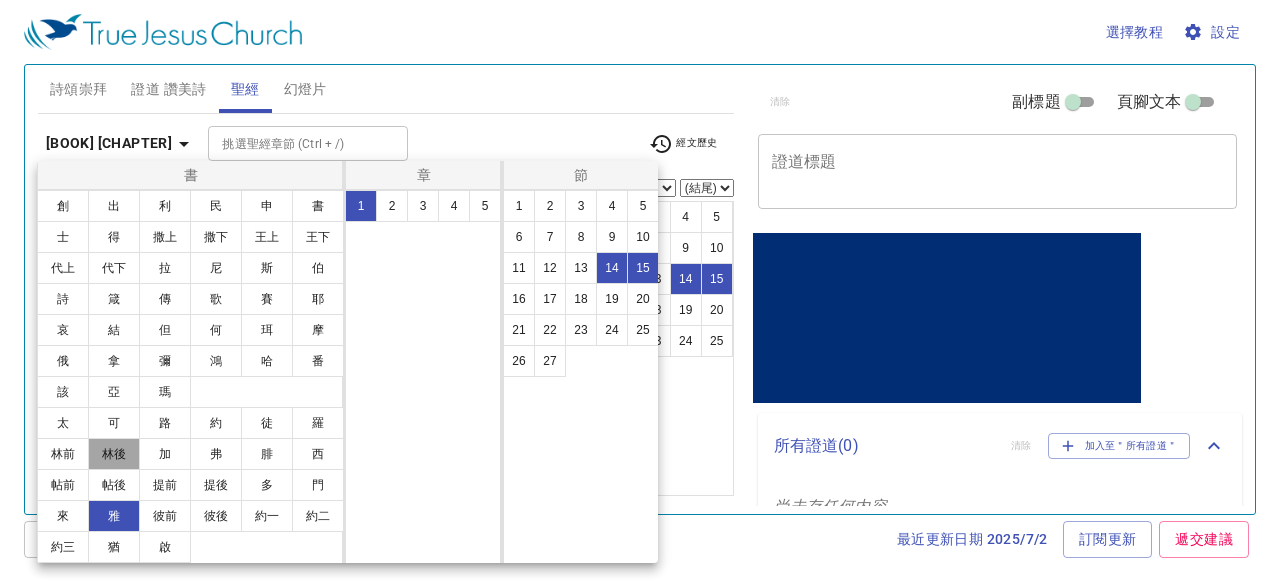 click on "林後" at bounding box center (114, 454) 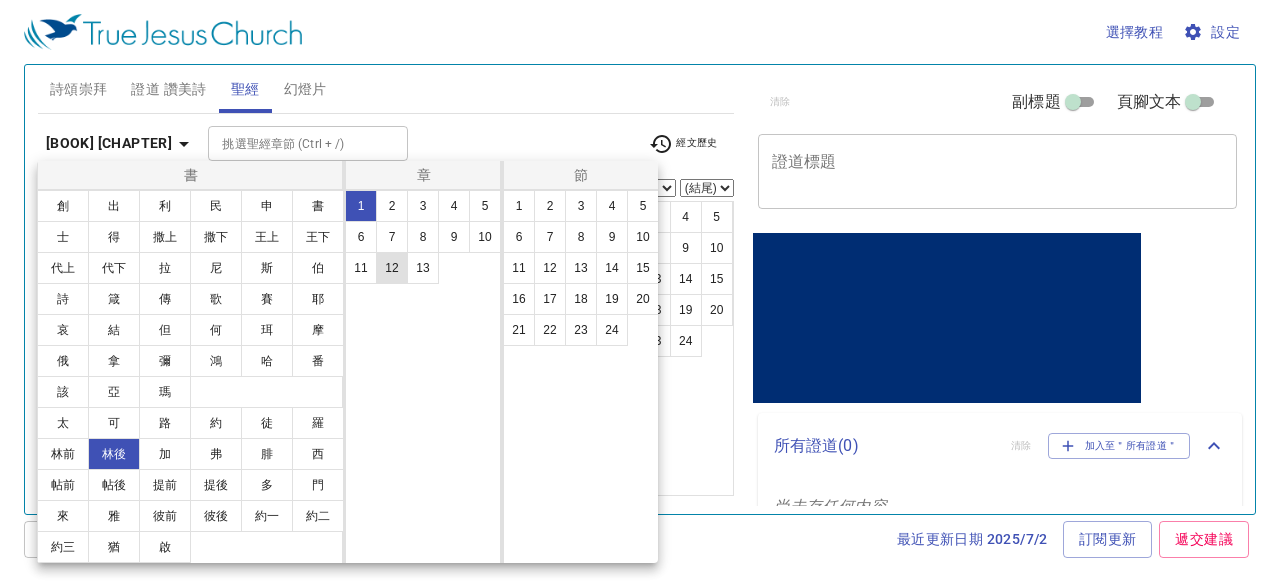 click on "12" at bounding box center (392, 268) 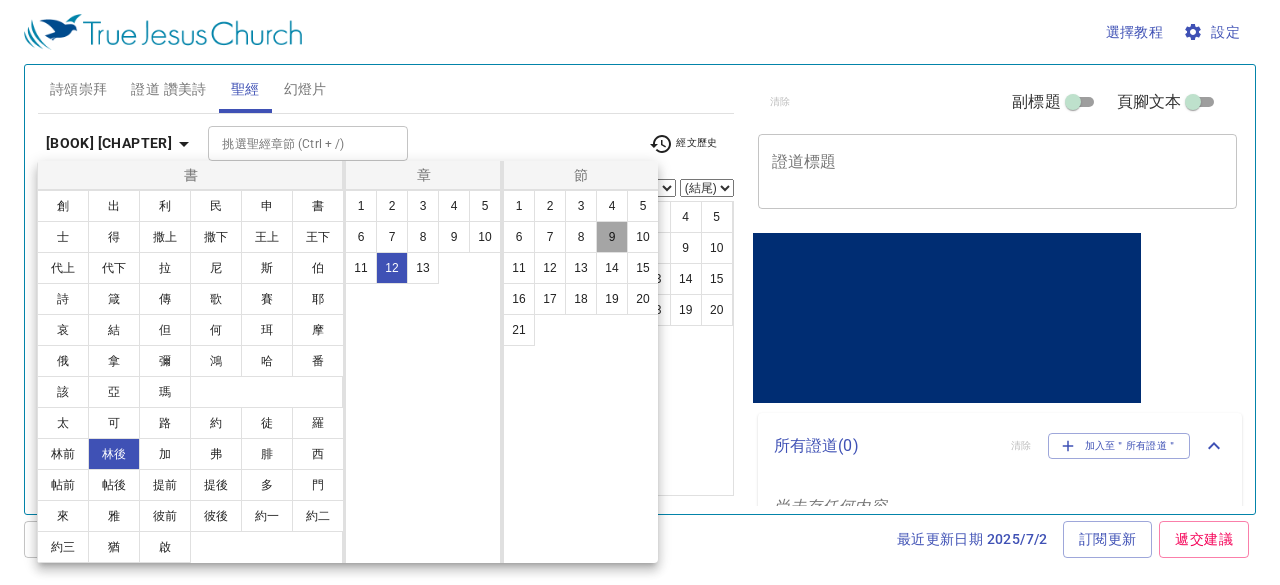 click on "9" at bounding box center (612, 237) 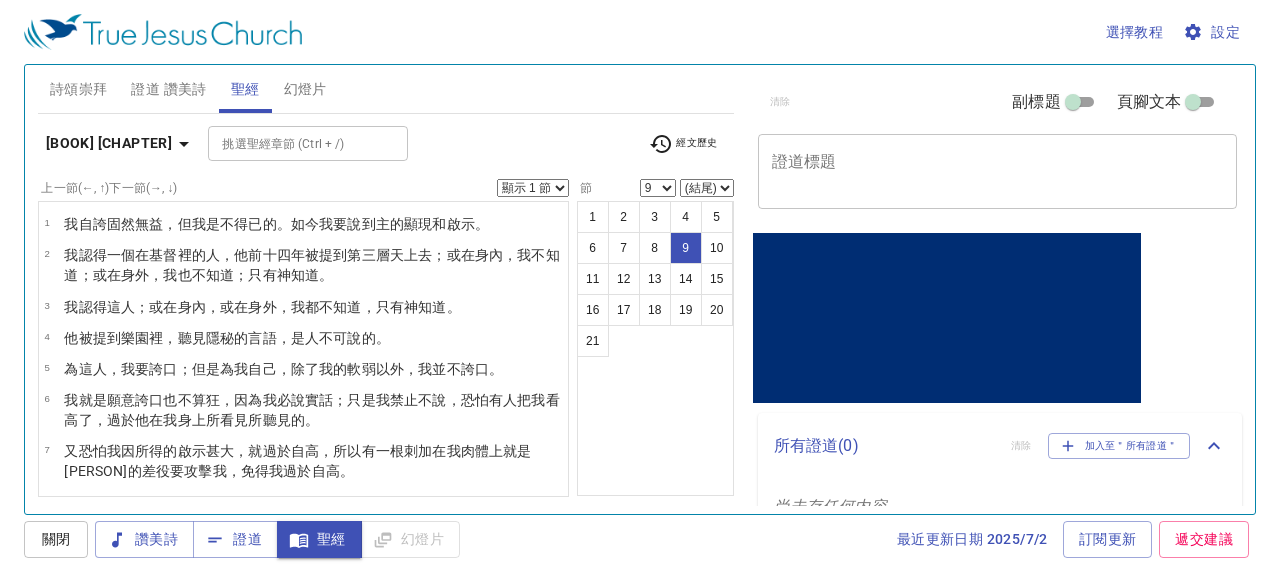 scroll, scrollTop: 195, scrollLeft: 0, axis: vertical 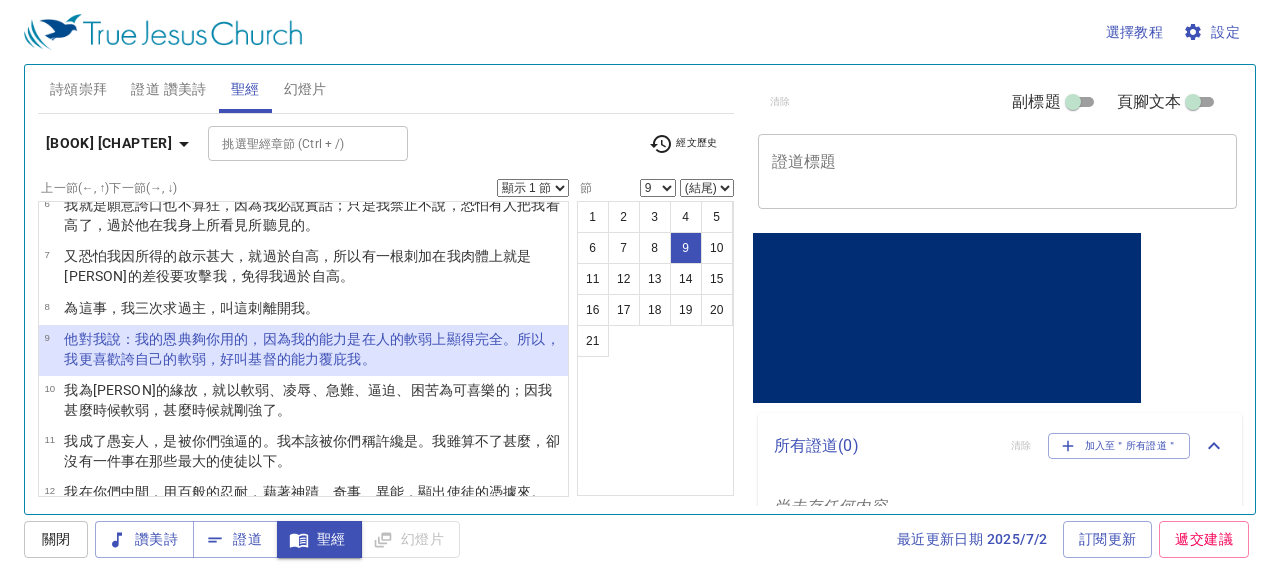 type 